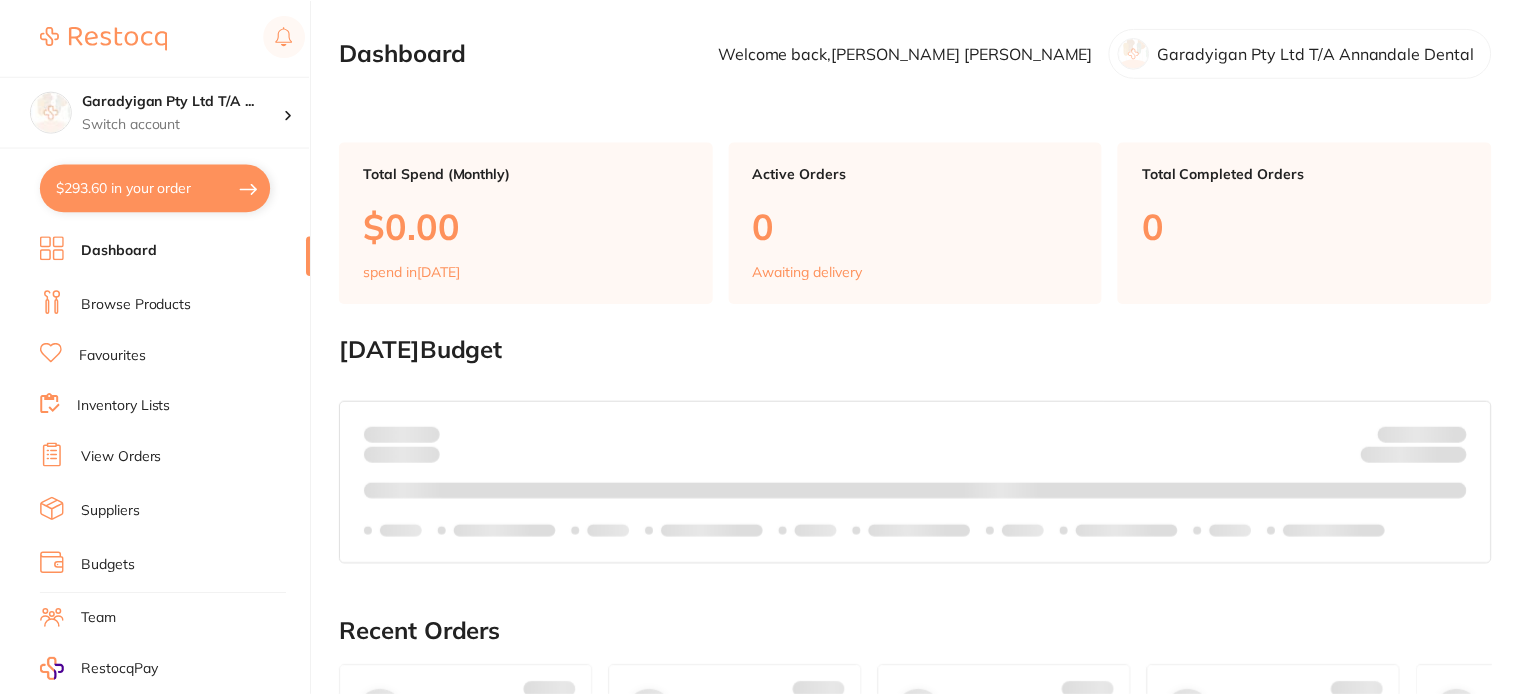 scroll, scrollTop: 0, scrollLeft: 0, axis: both 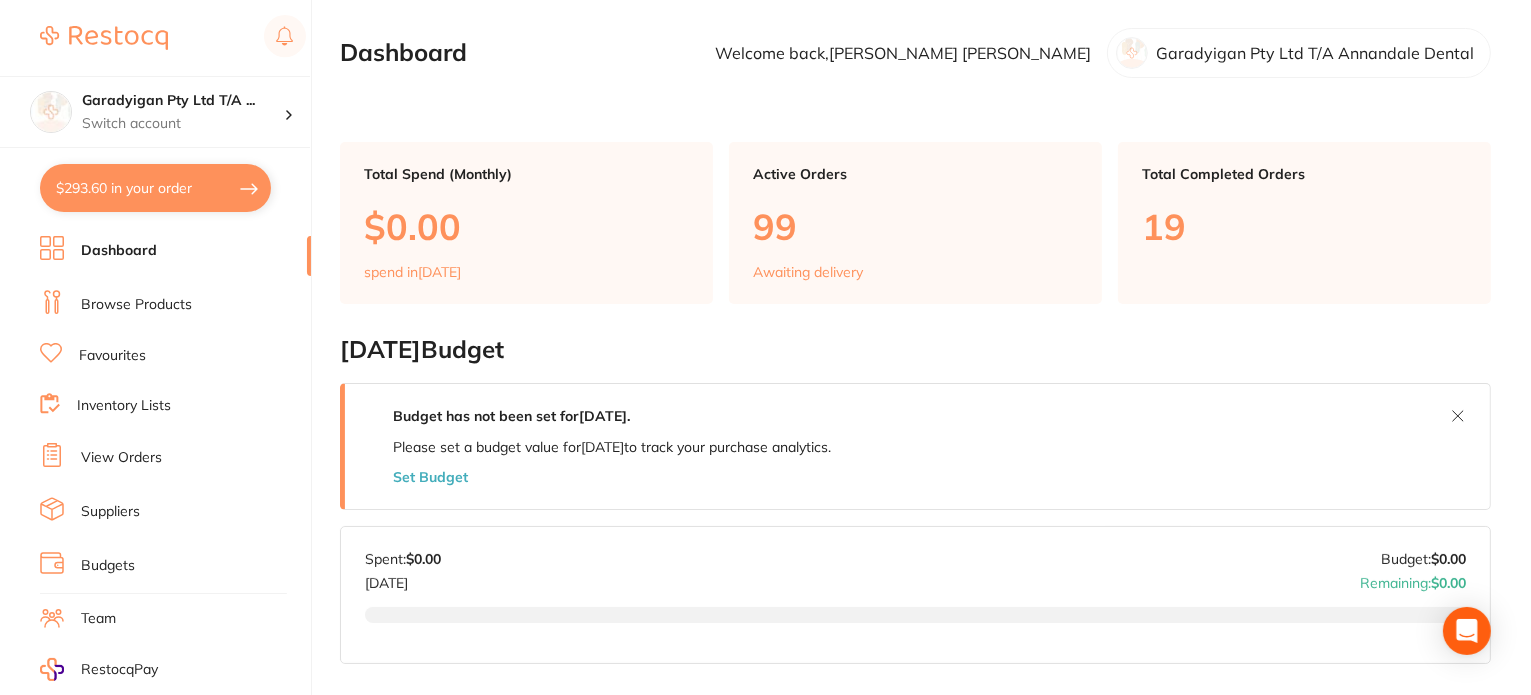 click on "$293.60   in your order" at bounding box center (155, 188) 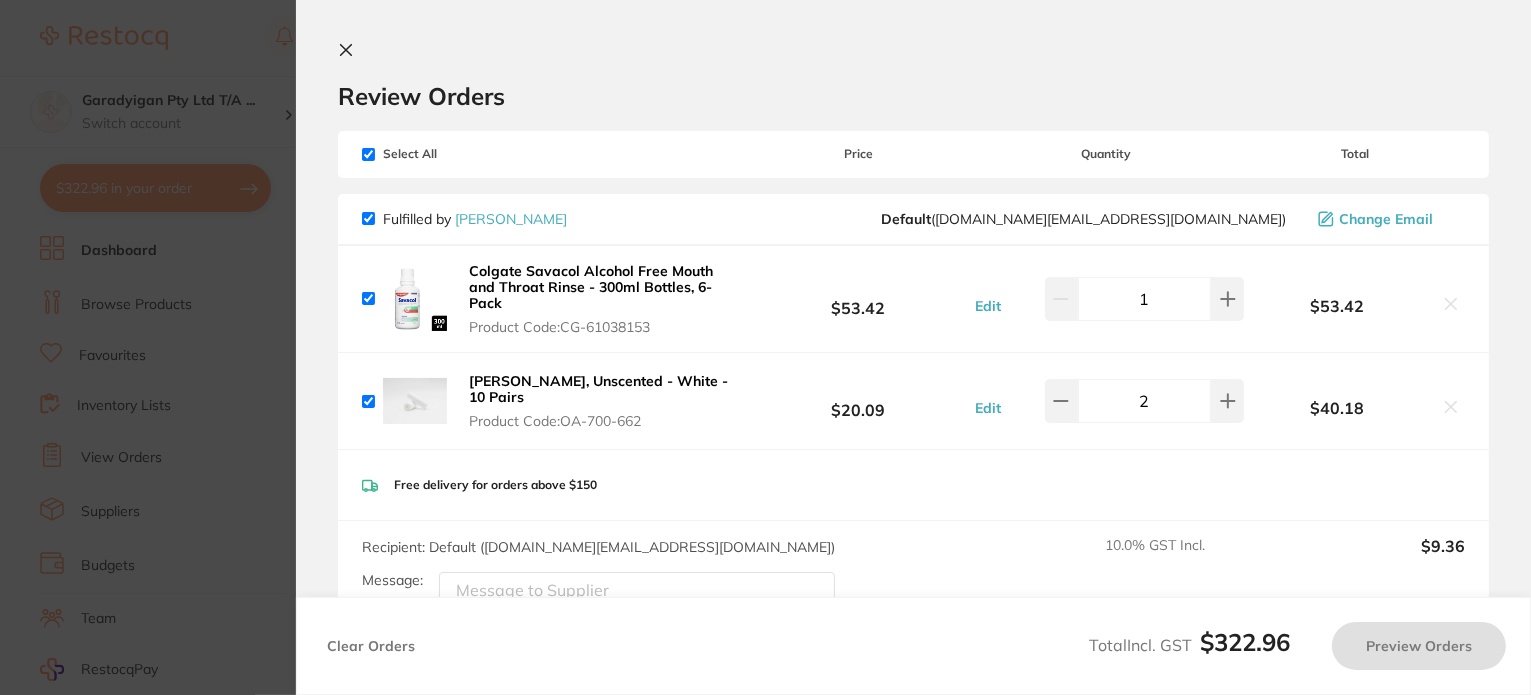 checkbox on "true" 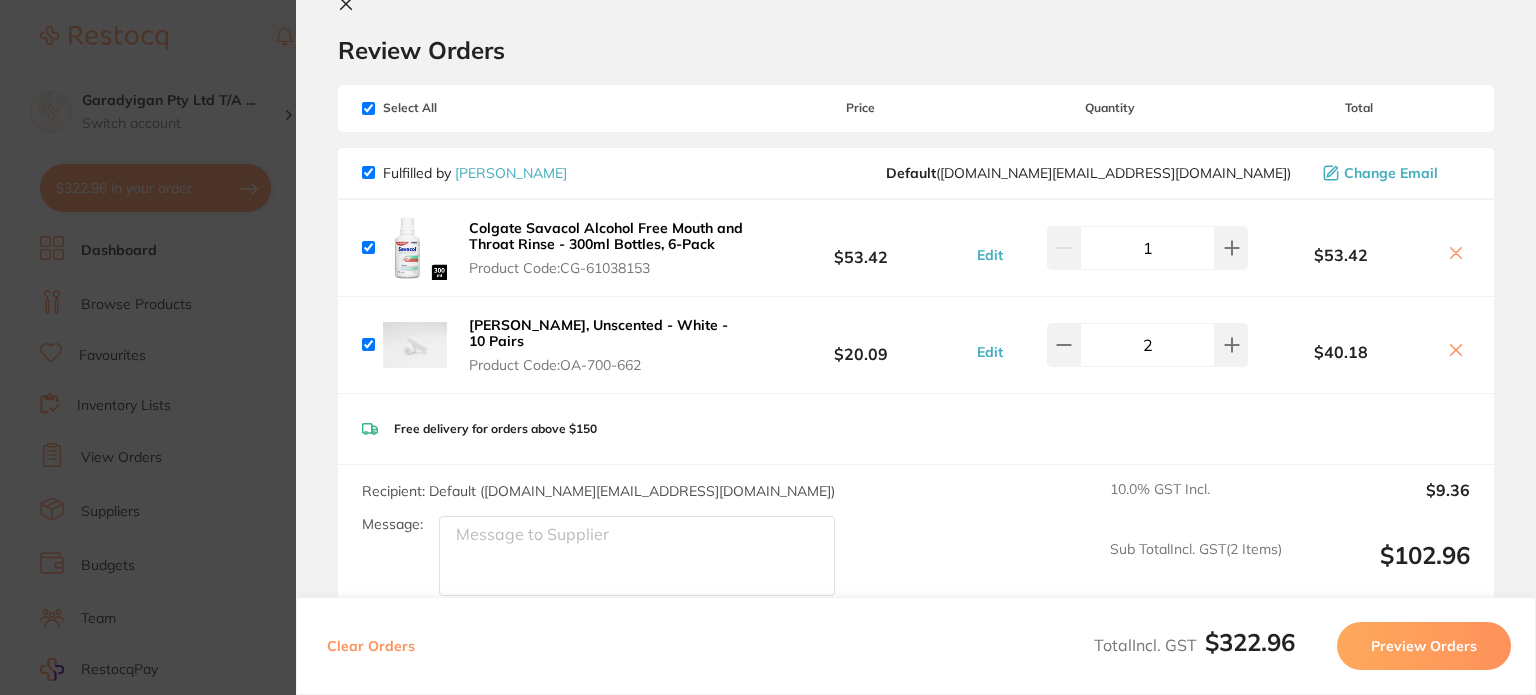scroll, scrollTop: 400, scrollLeft: 0, axis: vertical 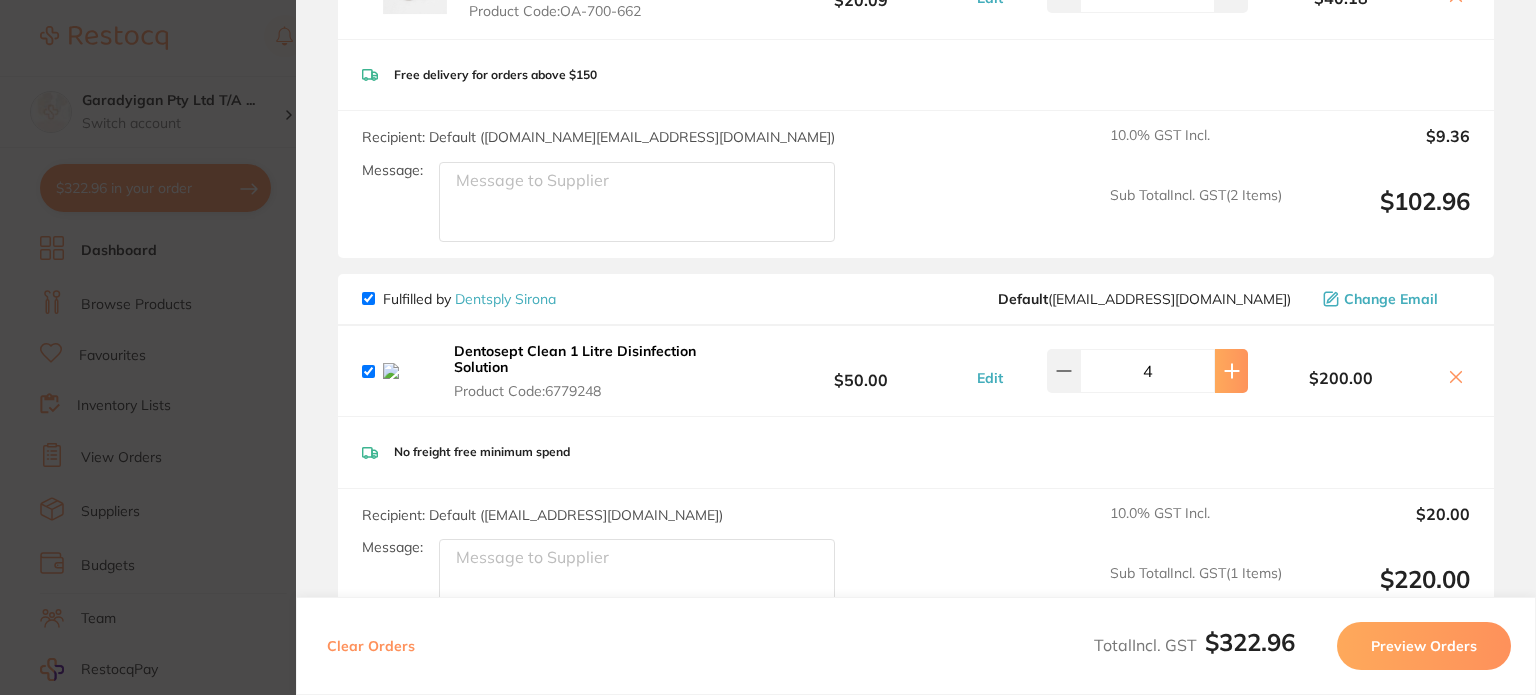 click at bounding box center (1231, -106) 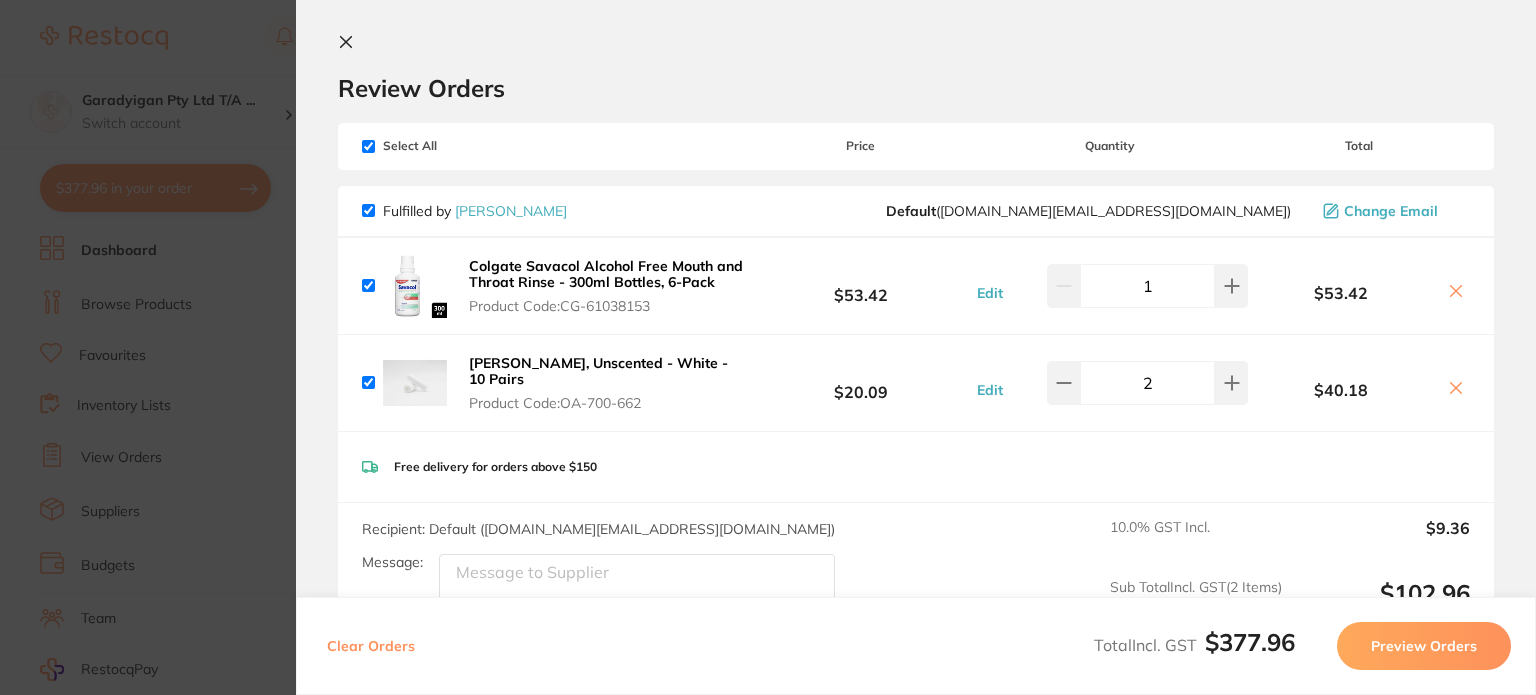scroll, scrollTop: 0, scrollLeft: 0, axis: both 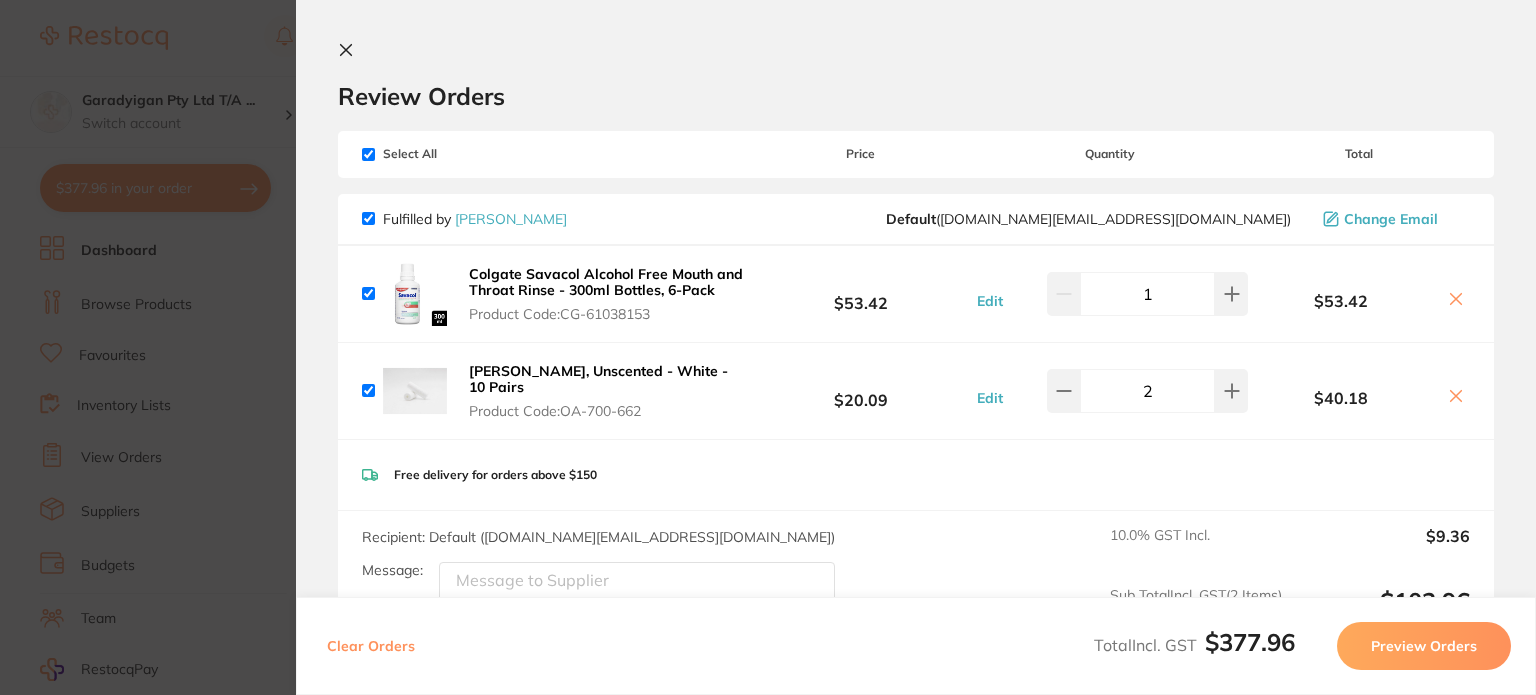 click on "Review Orders Your orders are being processed and we will notify you once we have placed the orders. You may close this window Back to Preview Orders [DATE] 10:02 [PERSON_NAME] # 83479 Dentsply Sirona # 85879 Deliver To [PERSON_NAME] ( Garadyigan Pty Ltd T/A Annandale Dental ) [STREET_ADDRESS][PERSON_NAME] 02 9569 4257 [EMAIL_ADDRESS][DOMAIN_NAME] Select All Price Quantity Total Fulfilled by   [PERSON_NAME] Default ( [DOMAIN_NAME][EMAIL_ADDRESS][DOMAIN_NAME] ) Change Email   Colgate Savacol Alcohol Free Mouth and Throat Rinse - 300ml Bottles, 6-Pack   Product Code:  CG-61038153     $53.42 Edit     1         $53.42   NAOL Aligner Chewies, Unscented - White - 10 Pairs   Product Code:  OA-700-662     $20.09 Edit     2         $40.18   Colgate Savacol Alcohol Free Mouth and Throat Rinse - 300ml Bottles, 6-Pack   Product Code:  CG-61038153     $53.42 Edit     1           [PERSON_NAME] Chewies, Unscented - White - 10 Pairs   Product Code:  OA-700-662     $20.09 Edit     2         Recipient: Default ( )" at bounding box center [916, 347] 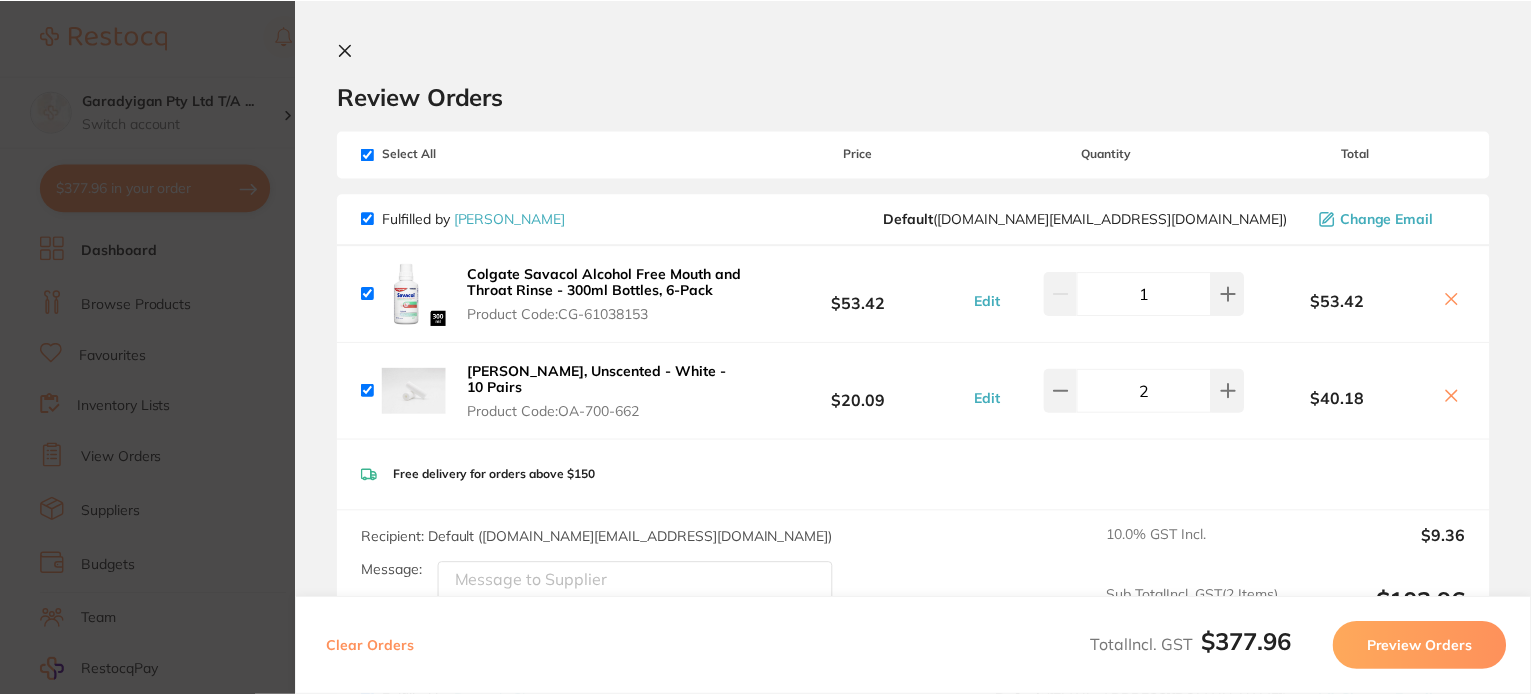 scroll, scrollTop: 1, scrollLeft: 0, axis: vertical 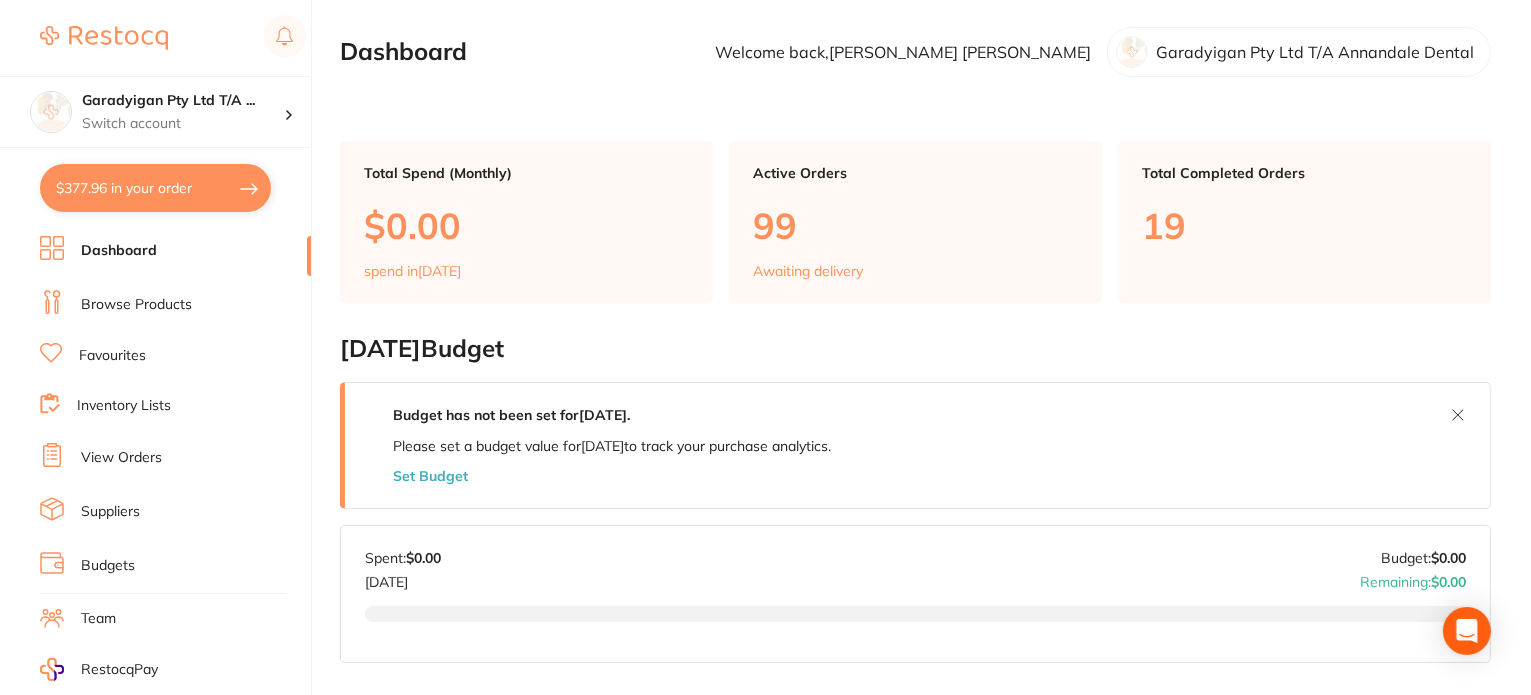 click on "Browse Products" at bounding box center (136, 305) 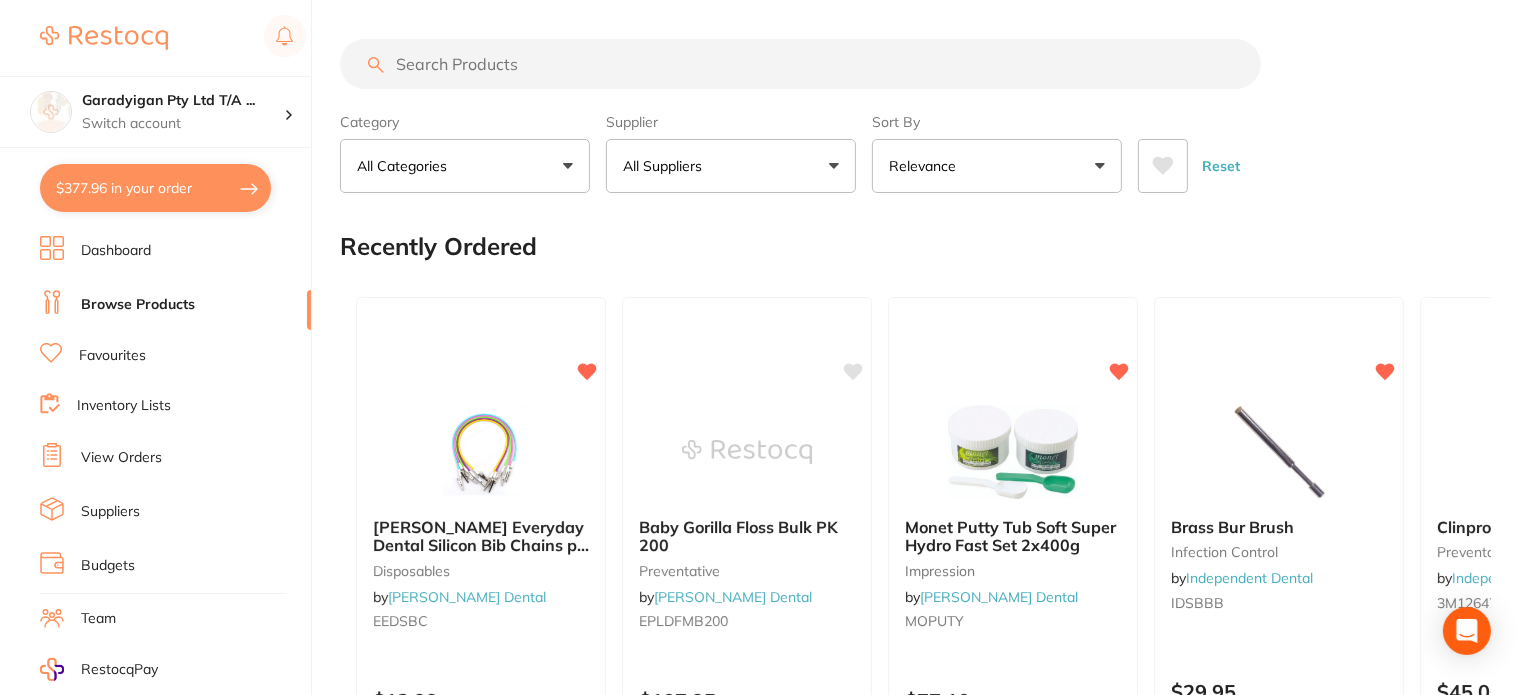 scroll, scrollTop: 0, scrollLeft: 0, axis: both 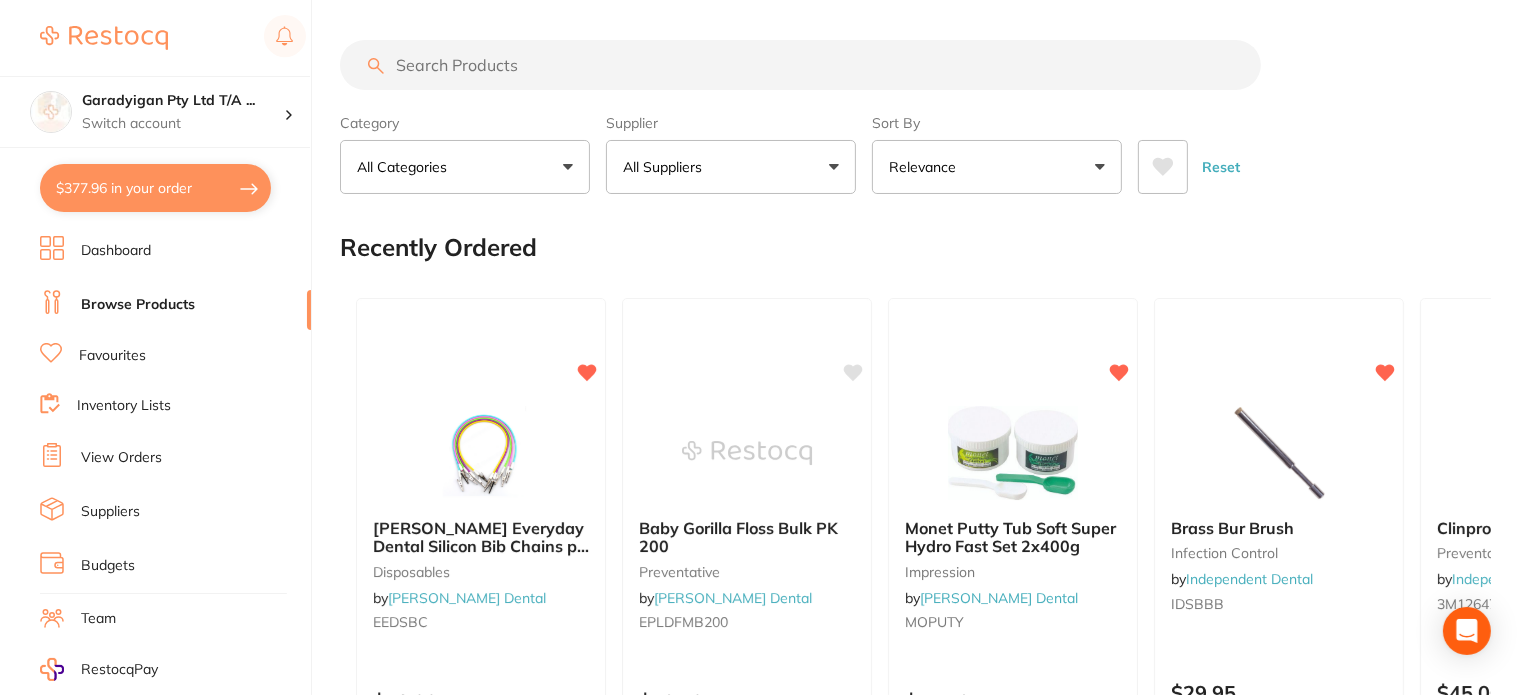click at bounding box center [800, 65] 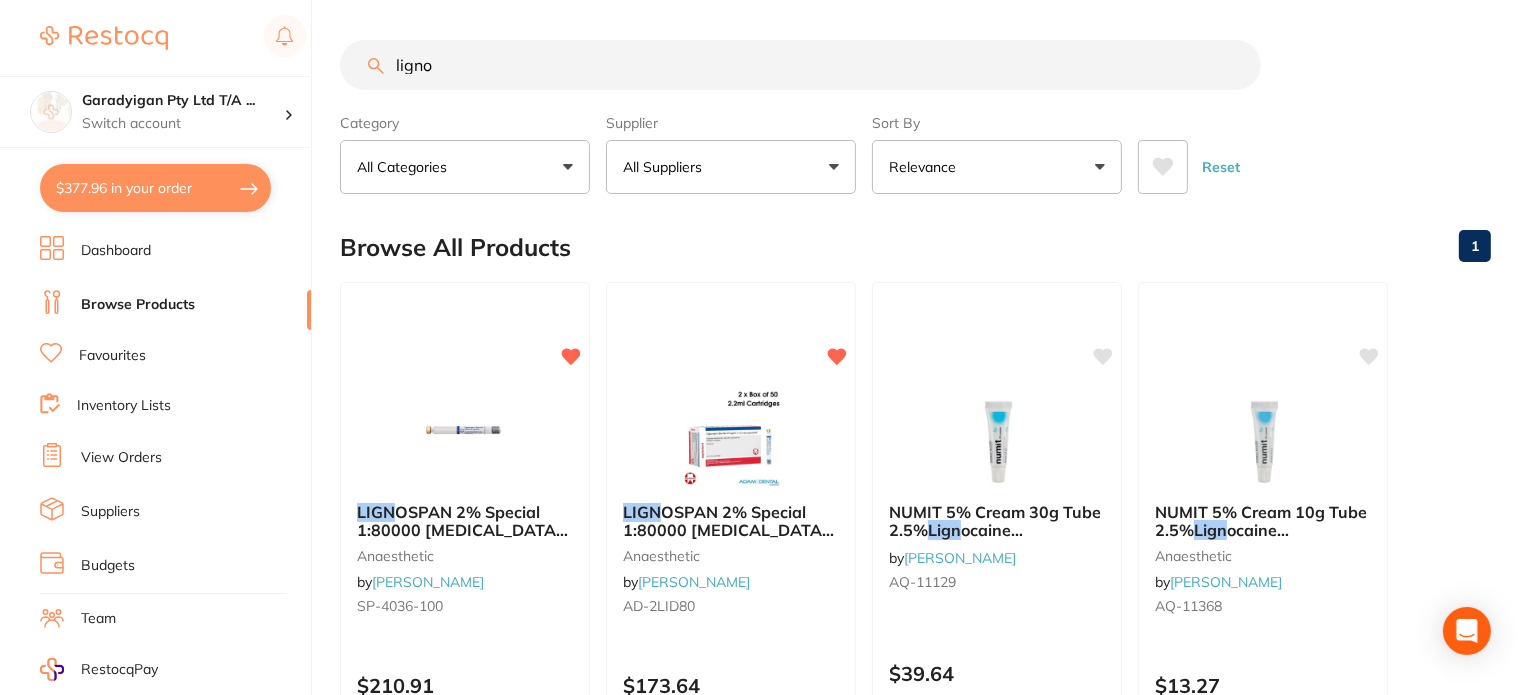 type on "ligno" 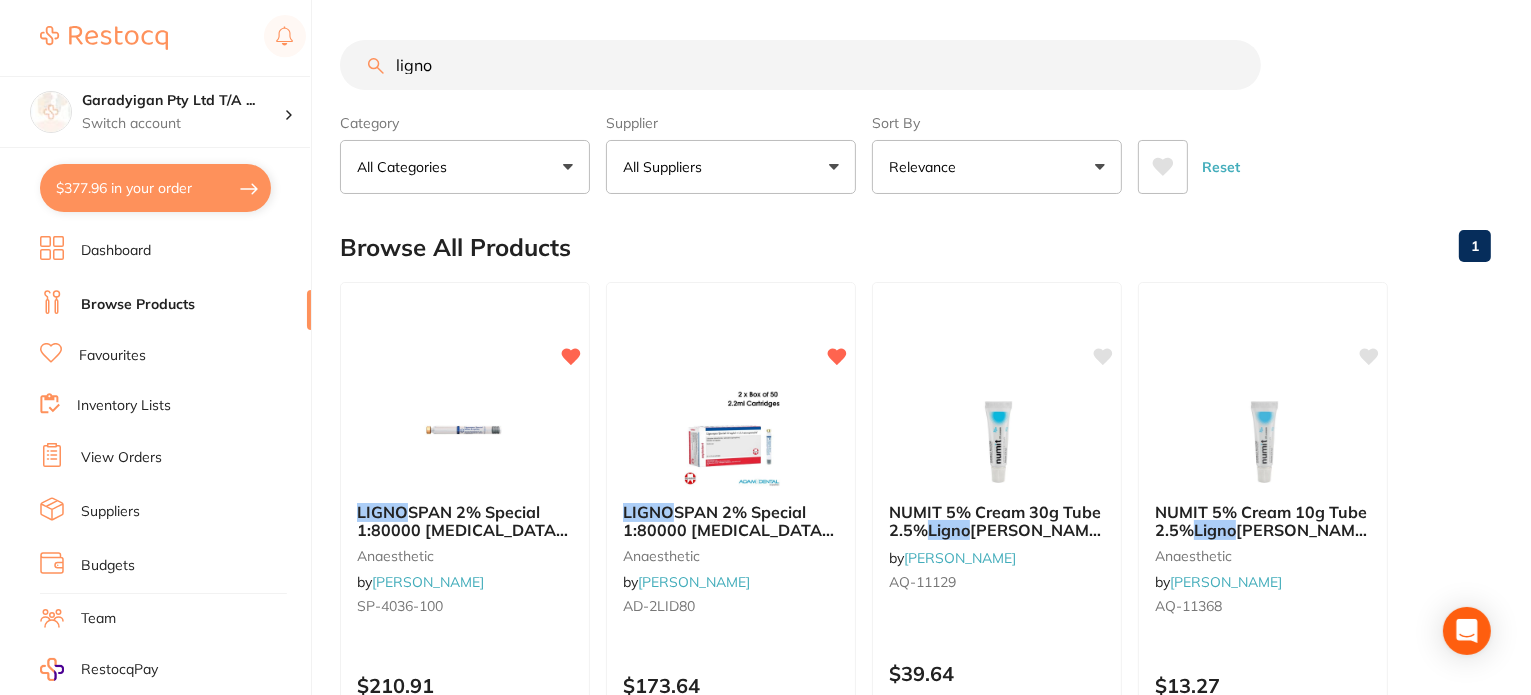 type on "4" 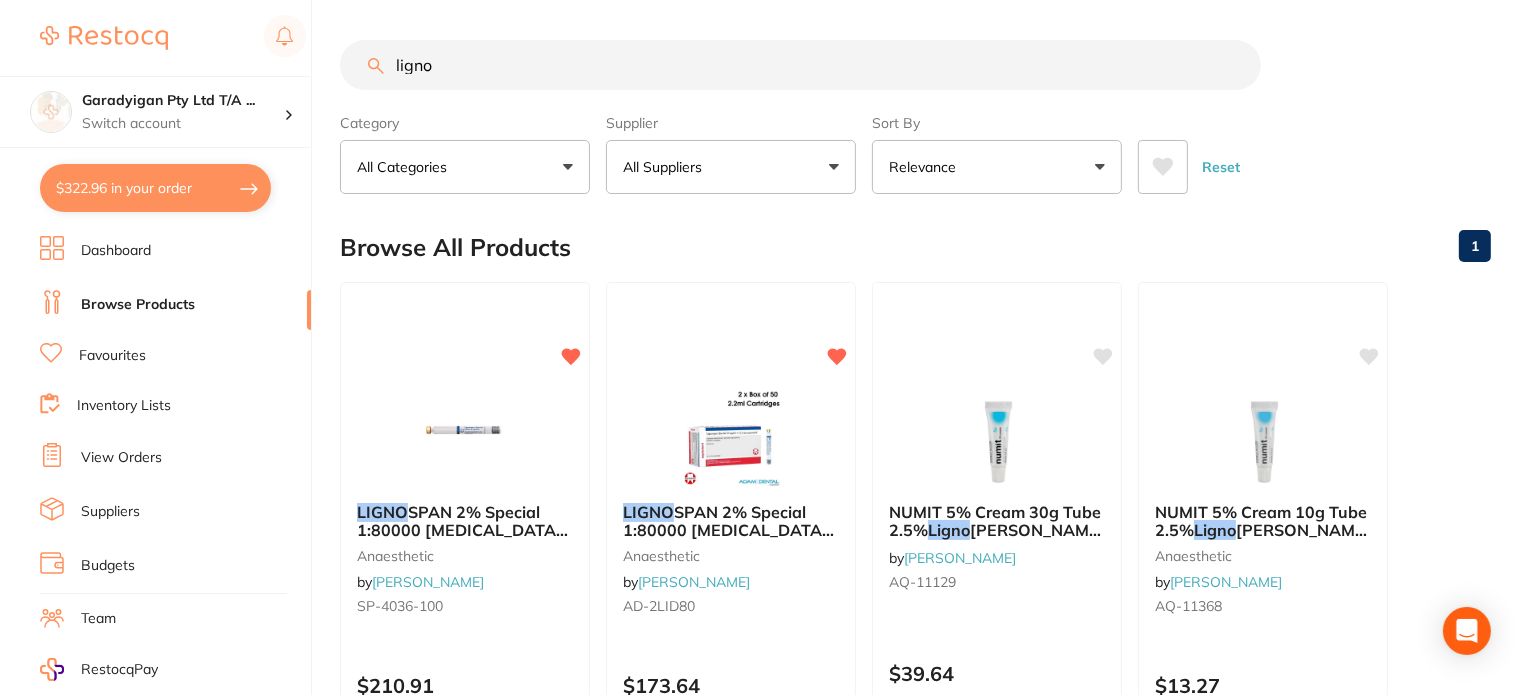 checkbox on "false" 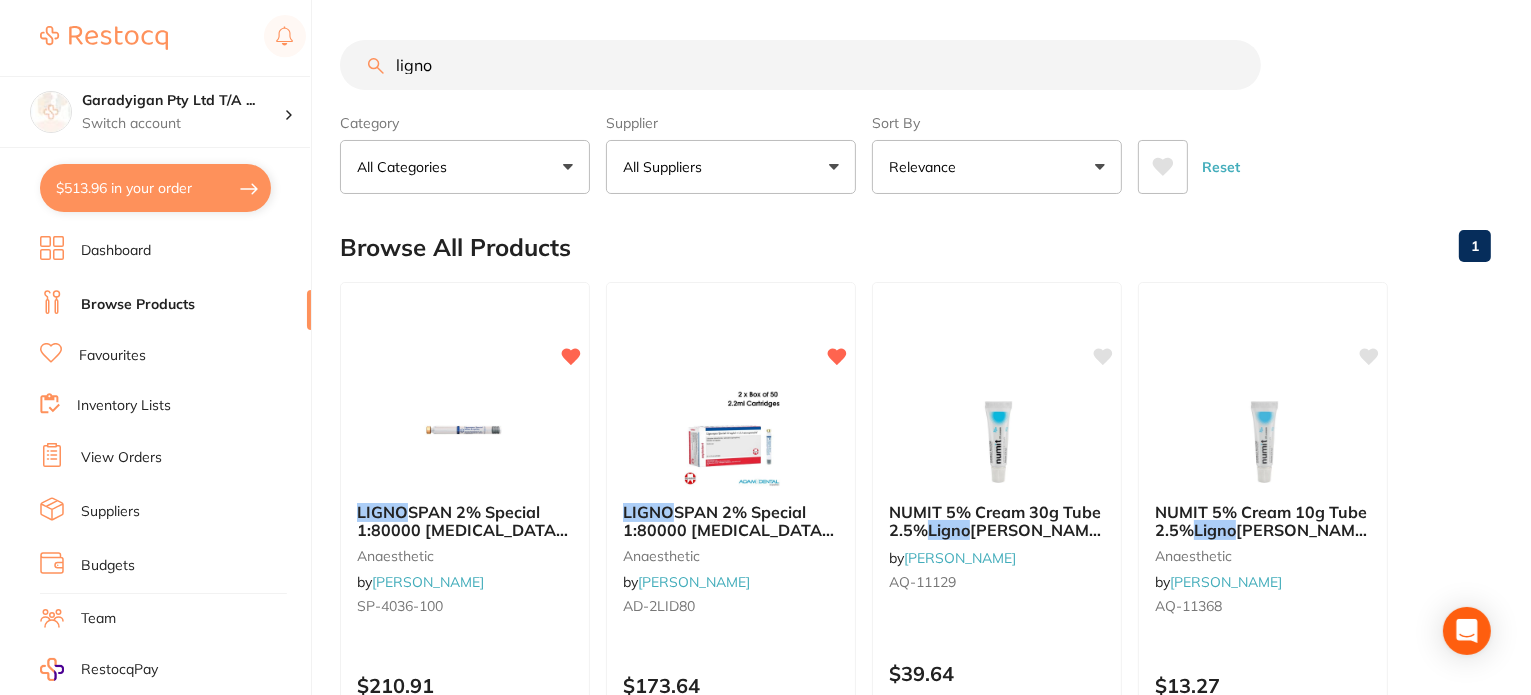 type on "5" 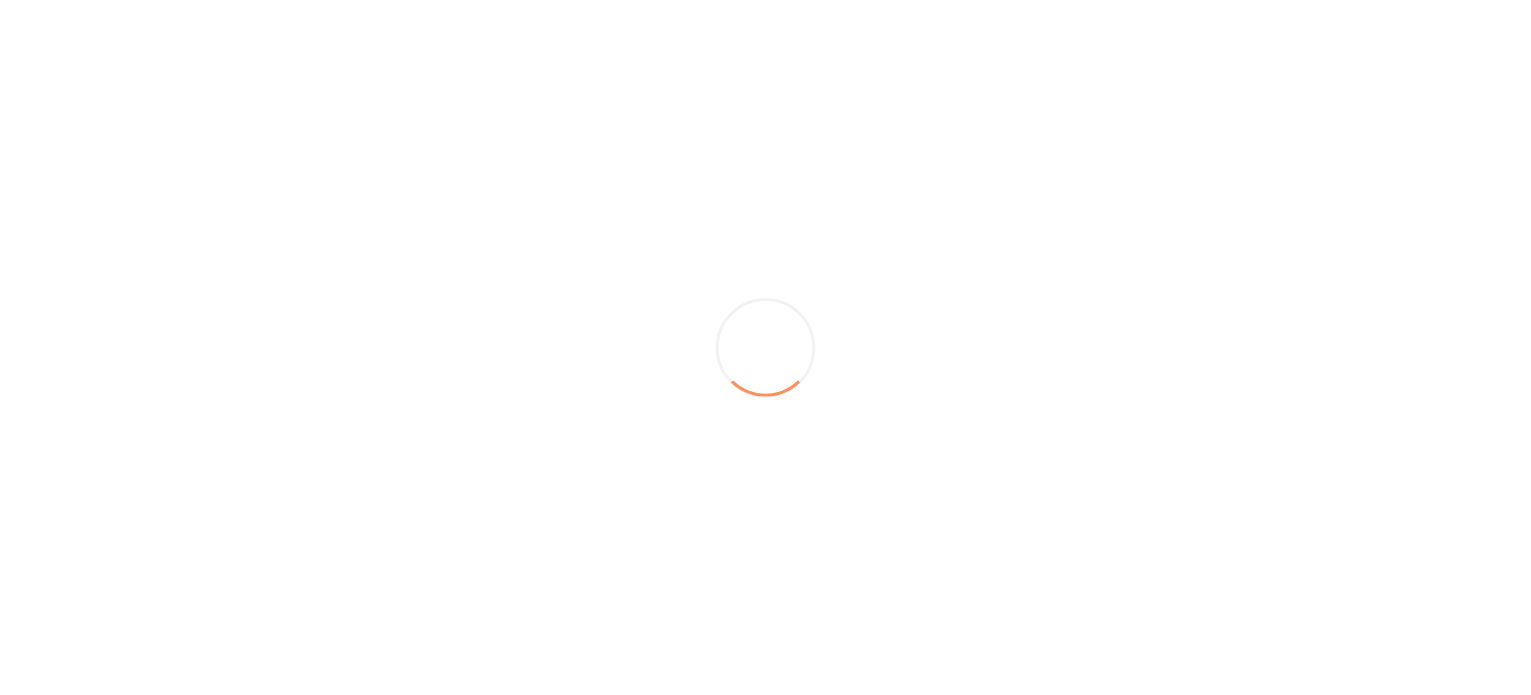 scroll, scrollTop: 0, scrollLeft: 0, axis: both 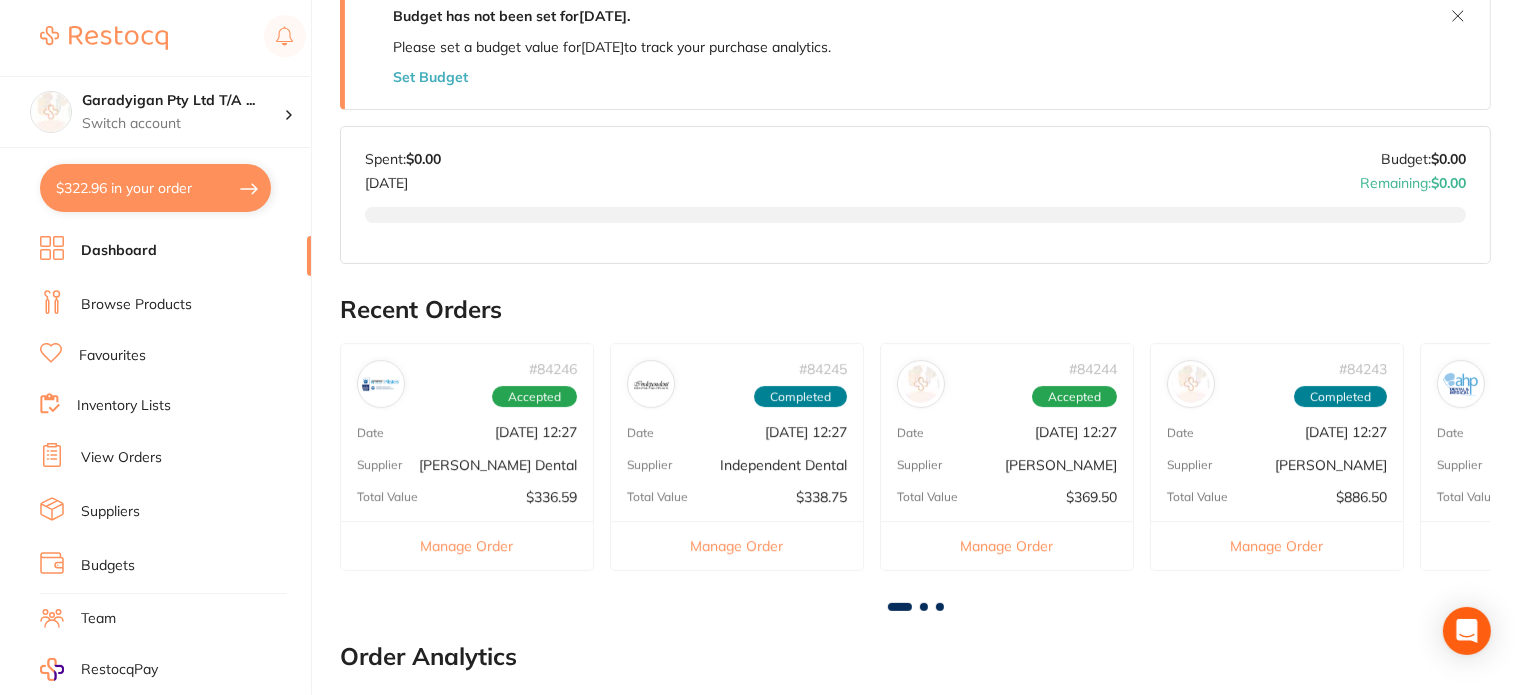 click on "Browse Products" at bounding box center (136, 305) 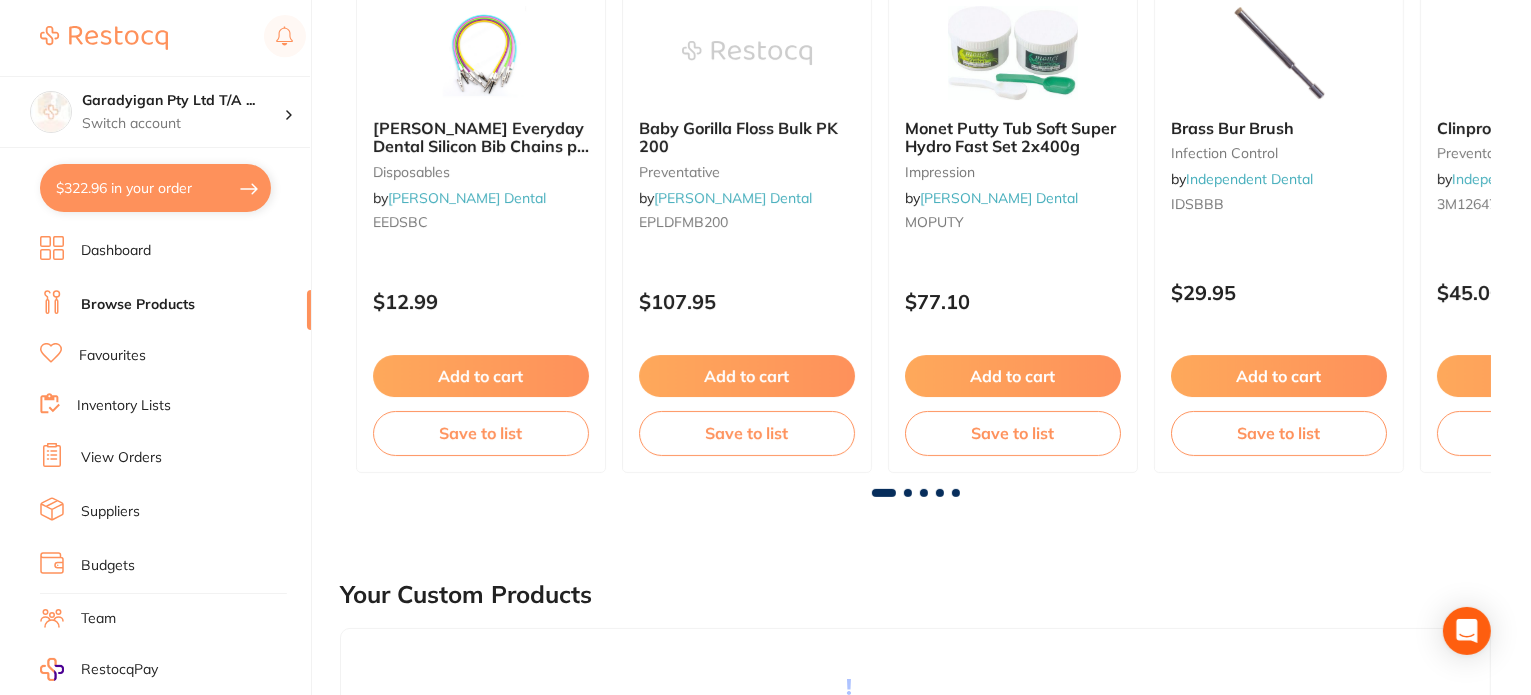 scroll, scrollTop: 0, scrollLeft: 0, axis: both 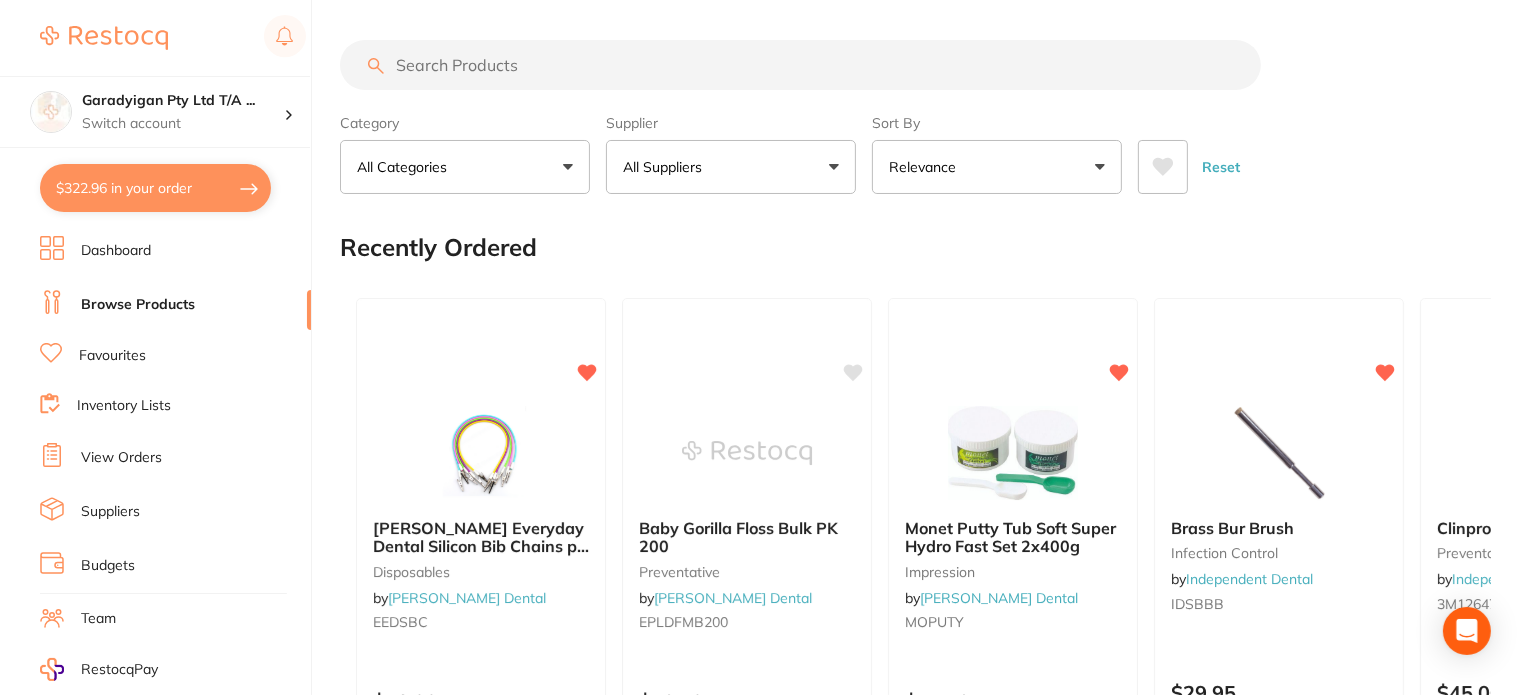 click at bounding box center (800, 65) 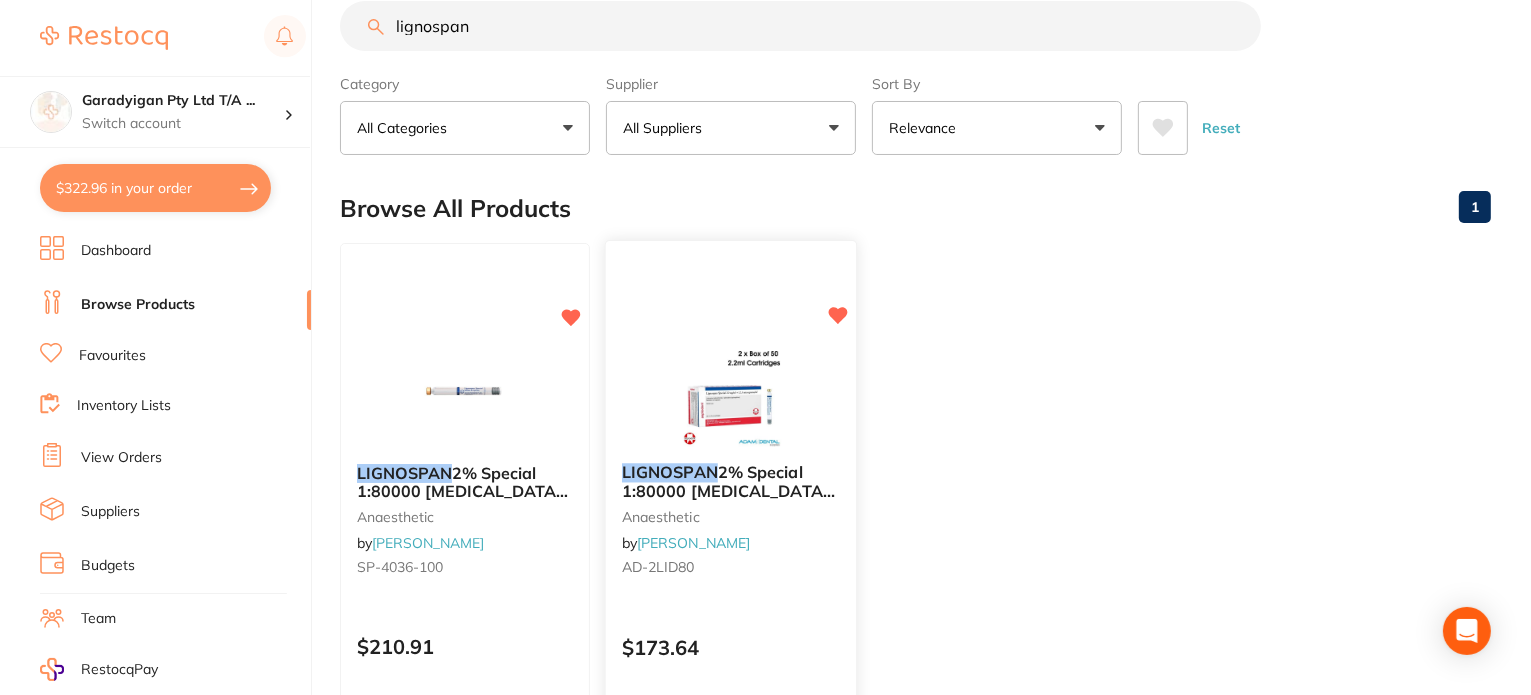 scroll, scrollTop: 200, scrollLeft: 0, axis: vertical 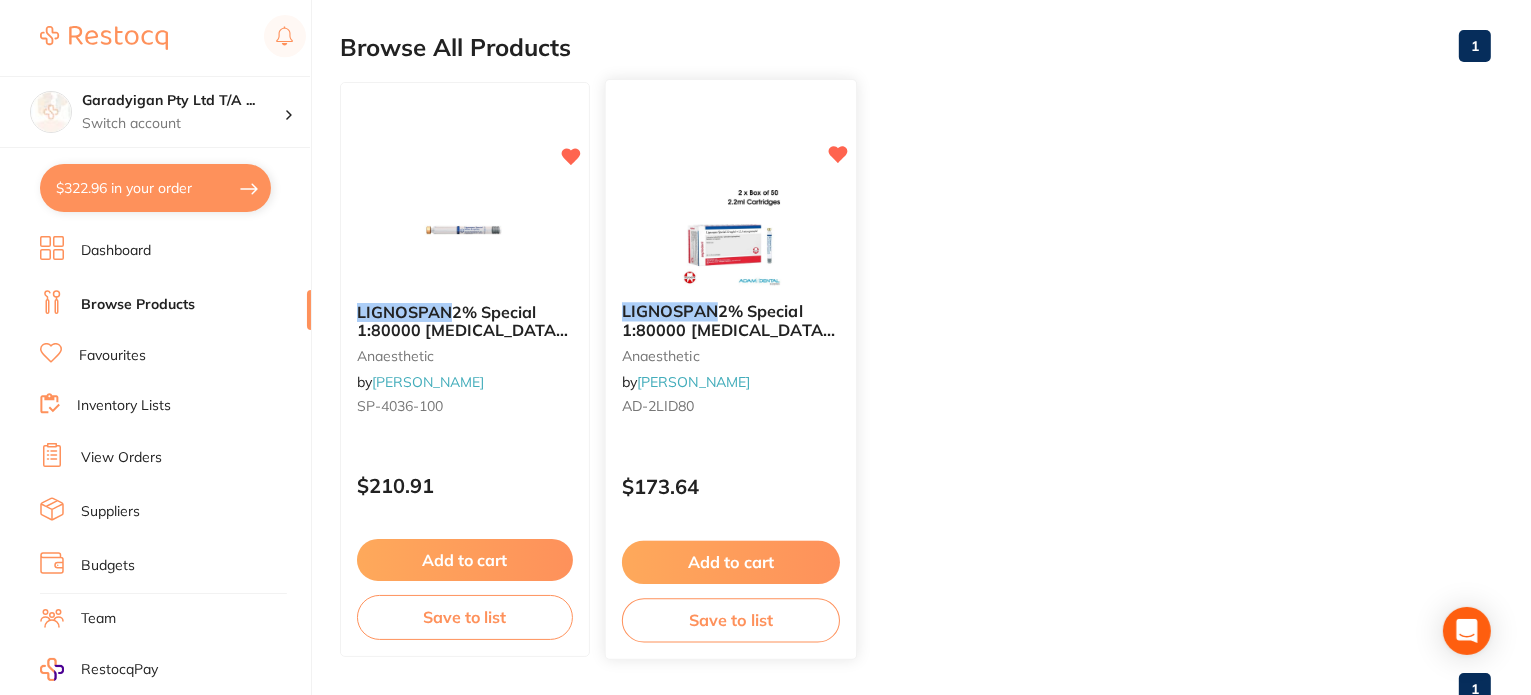 type on "lignospan" 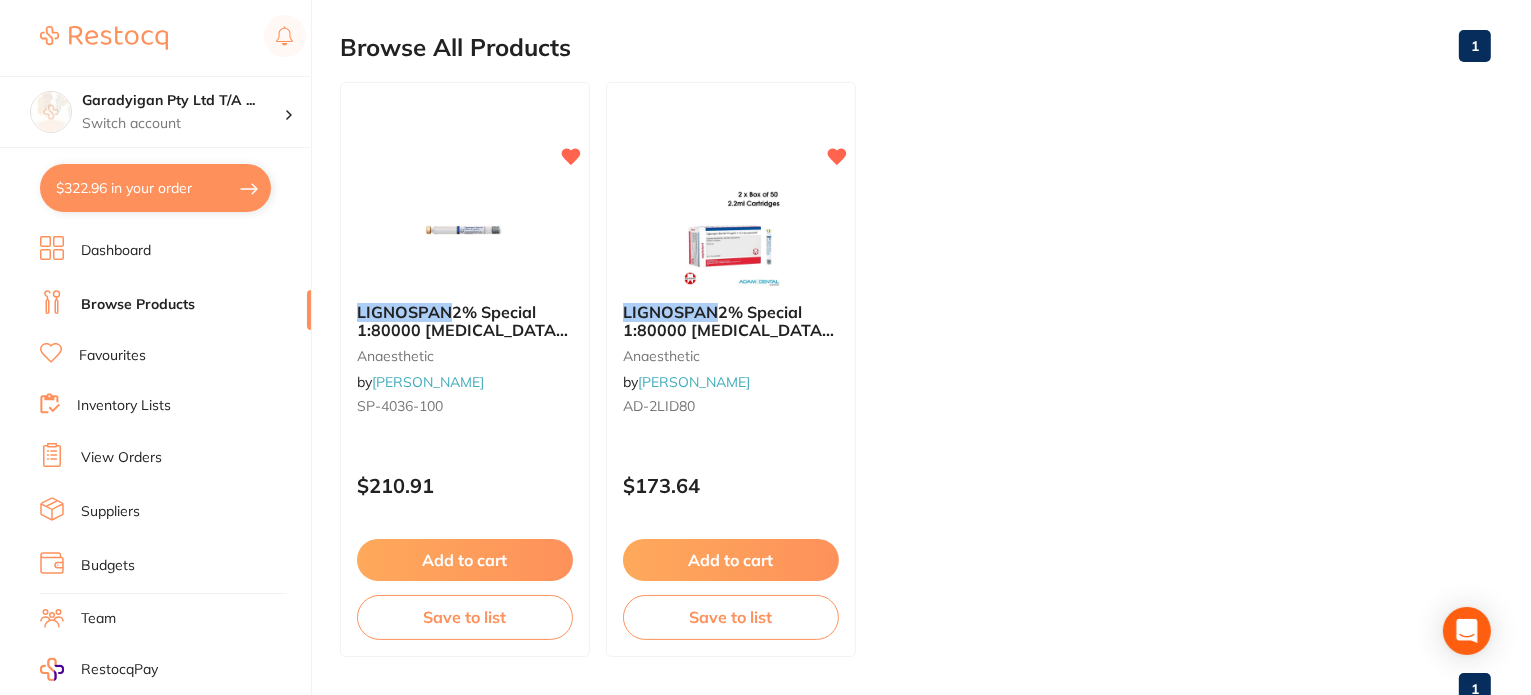 click on "Add to cart" at bounding box center [731, 560] 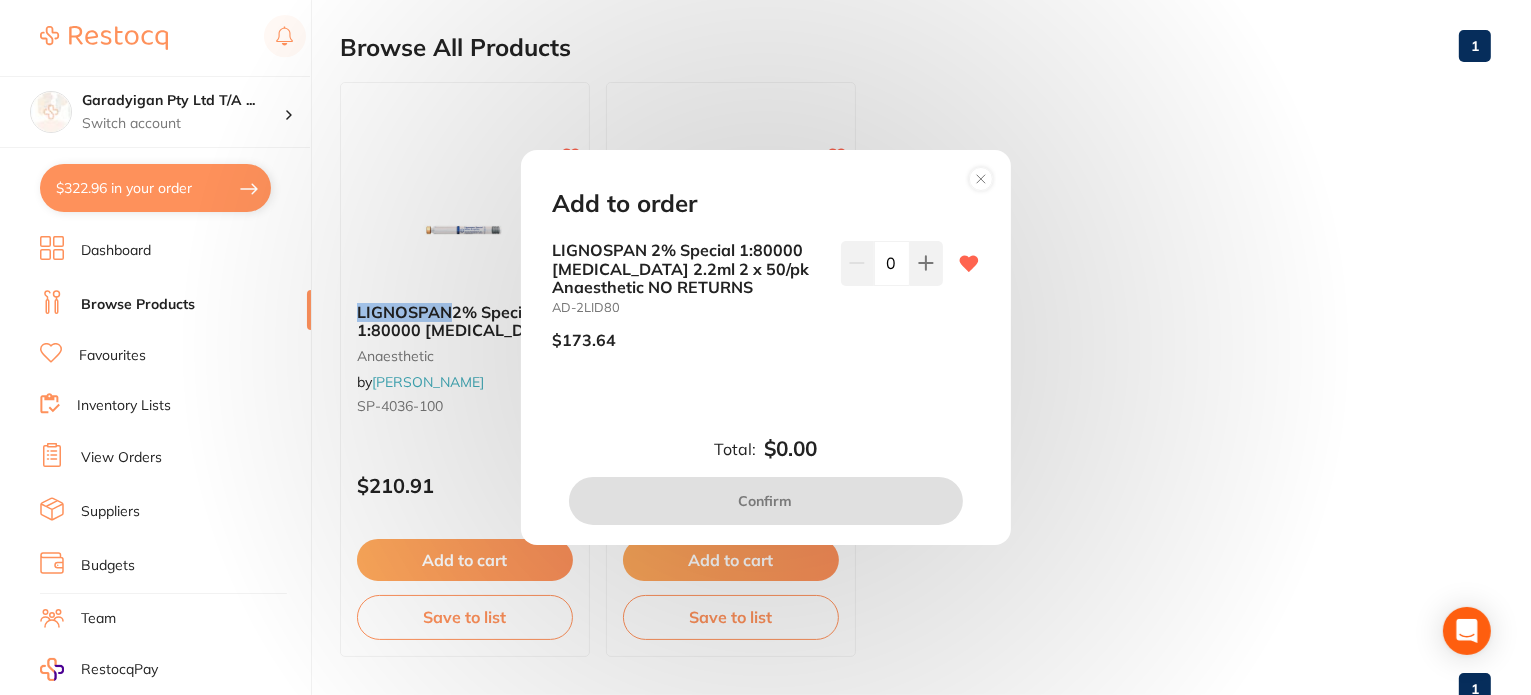 drag, startPoint x: 913, startPoint y: 266, endPoint x: 914, endPoint y: 331, distance: 65.00769 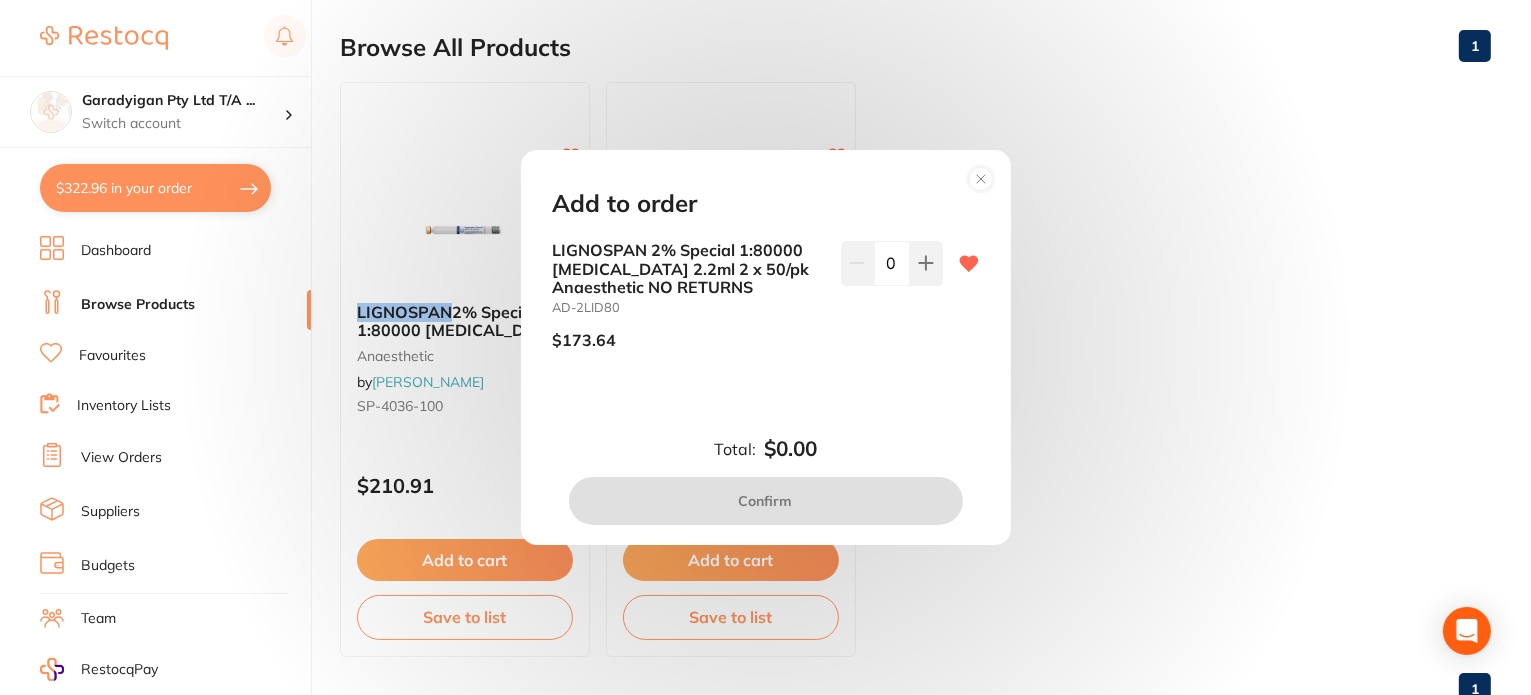 click 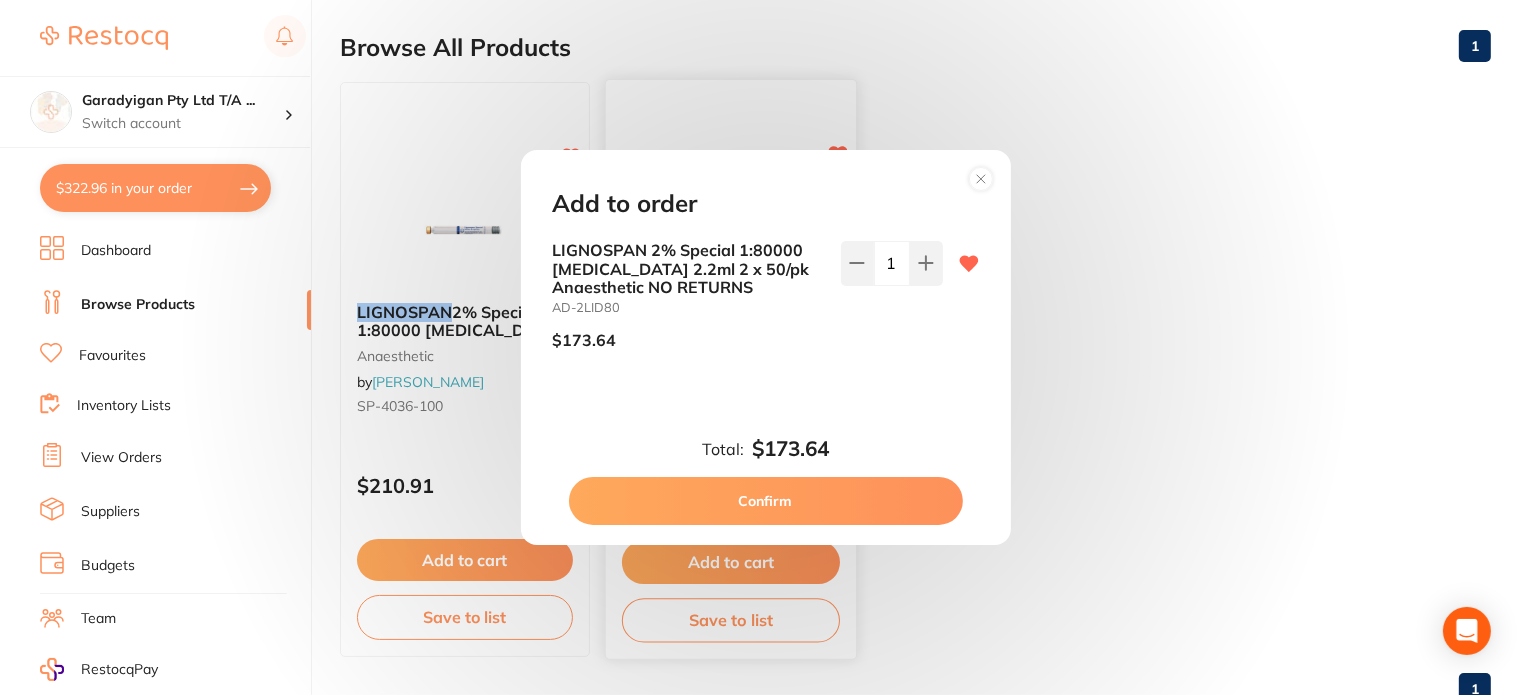 drag, startPoint x: 808, startPoint y: 522, endPoint x: 790, endPoint y: 507, distance: 23.43075 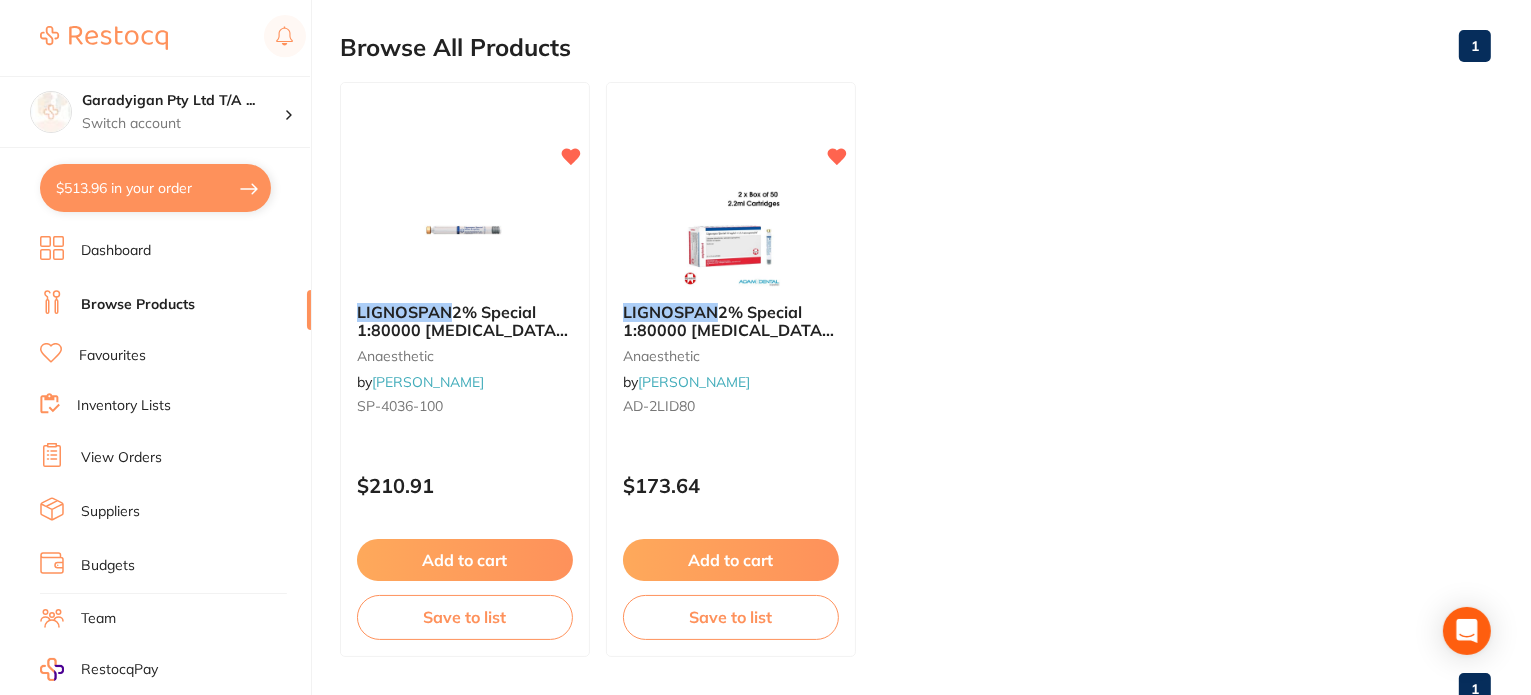 click on "Browse Products" at bounding box center [138, 305] 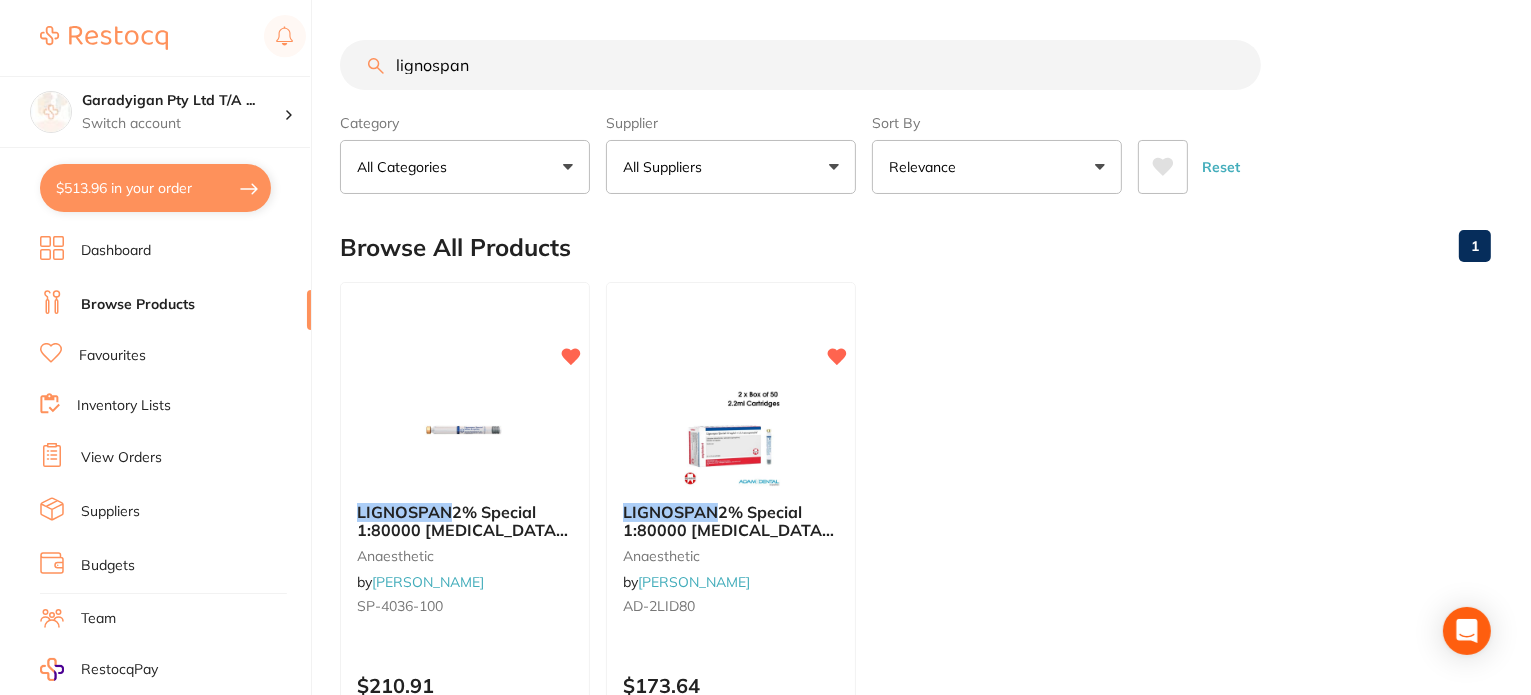 scroll, scrollTop: 0, scrollLeft: 0, axis: both 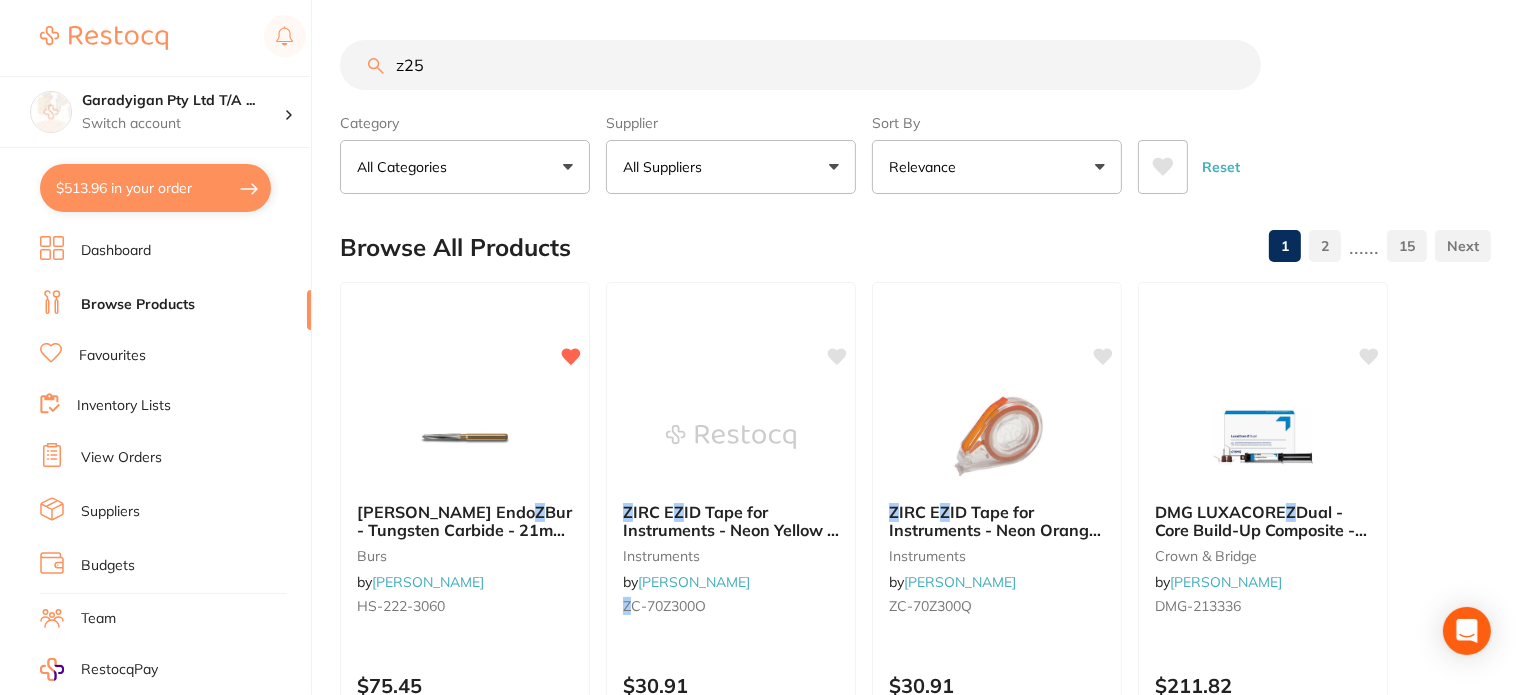 type on "z250" 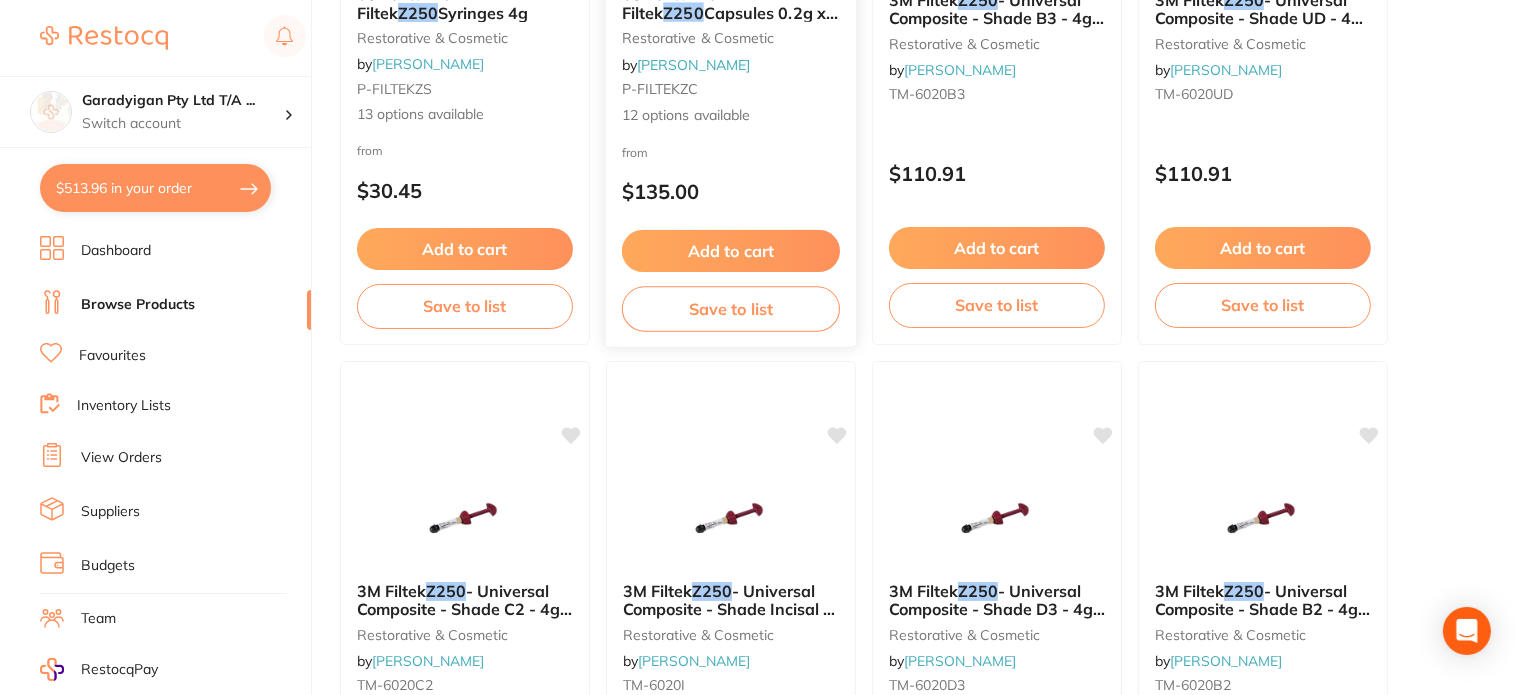 scroll, scrollTop: 1700, scrollLeft: 0, axis: vertical 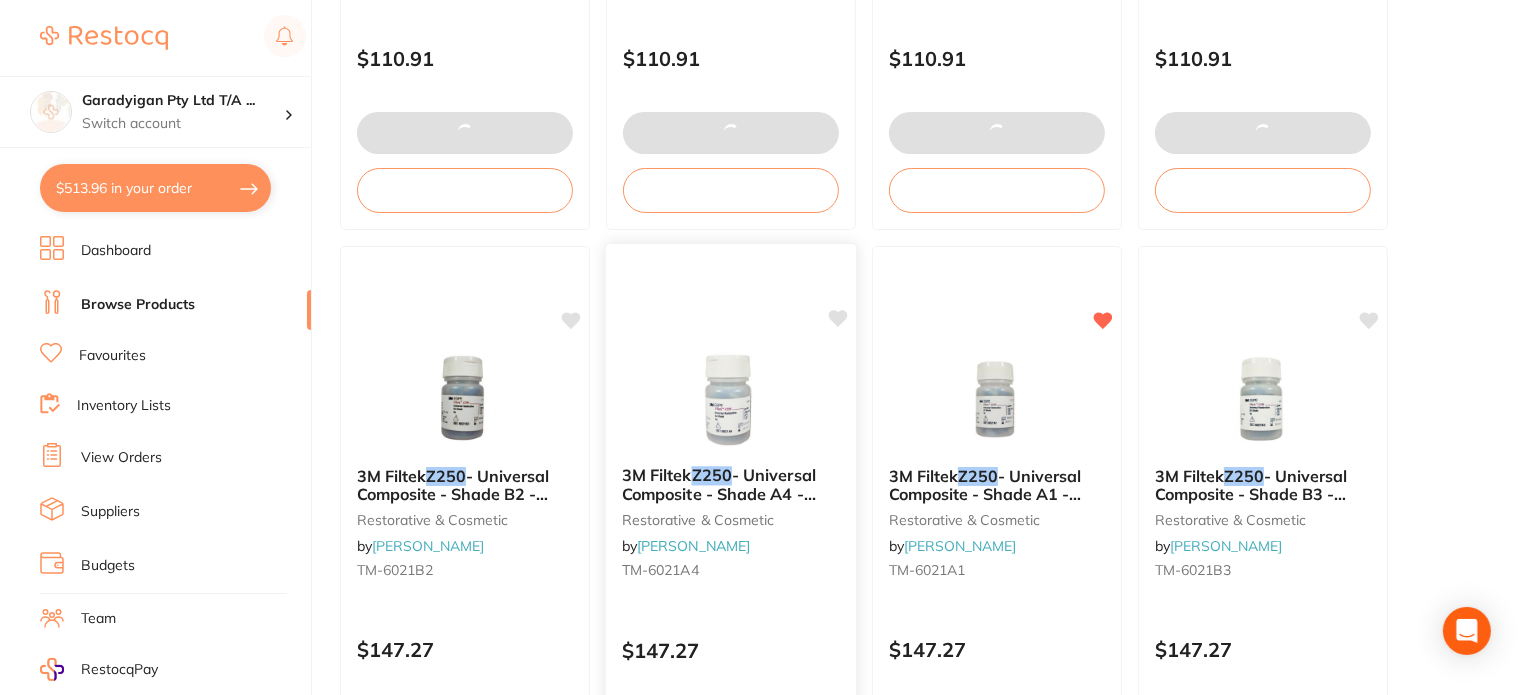 type on "5" 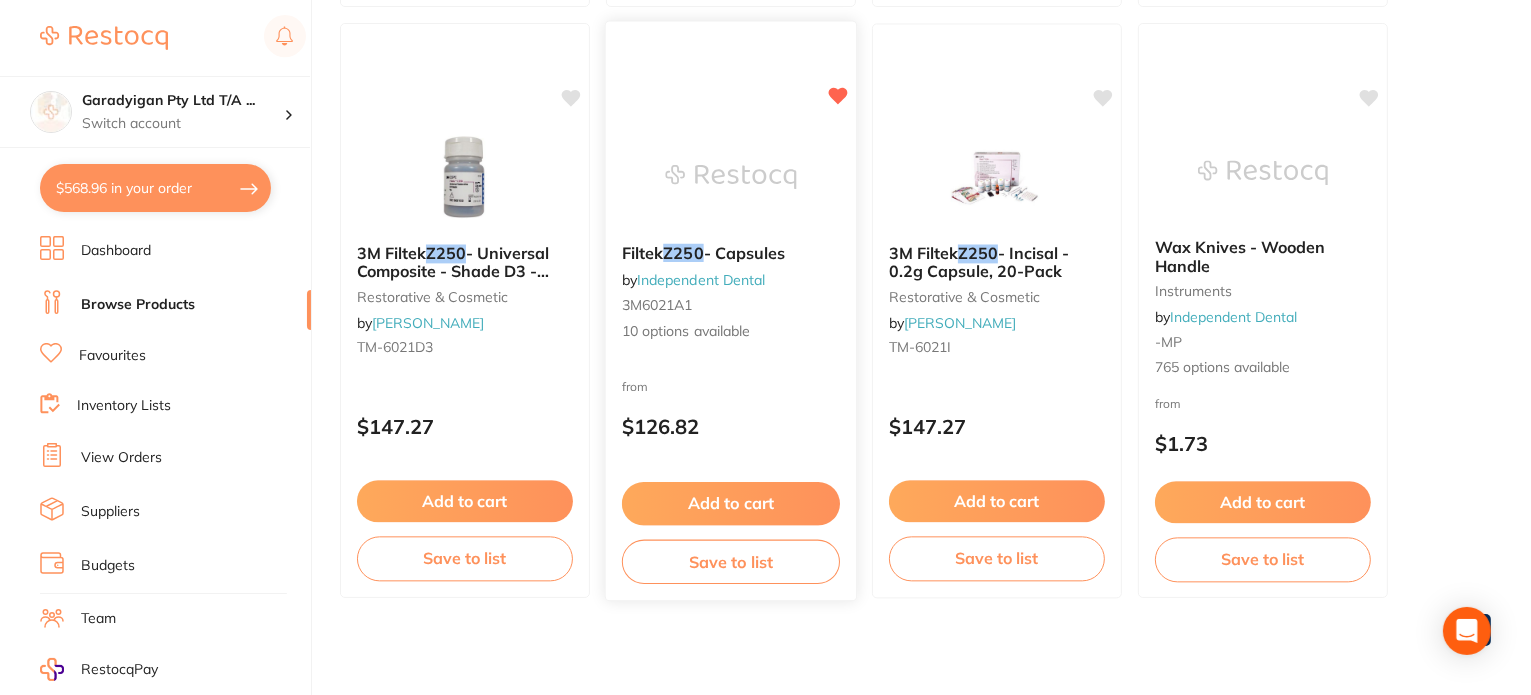 scroll, scrollTop: 4400, scrollLeft: 0, axis: vertical 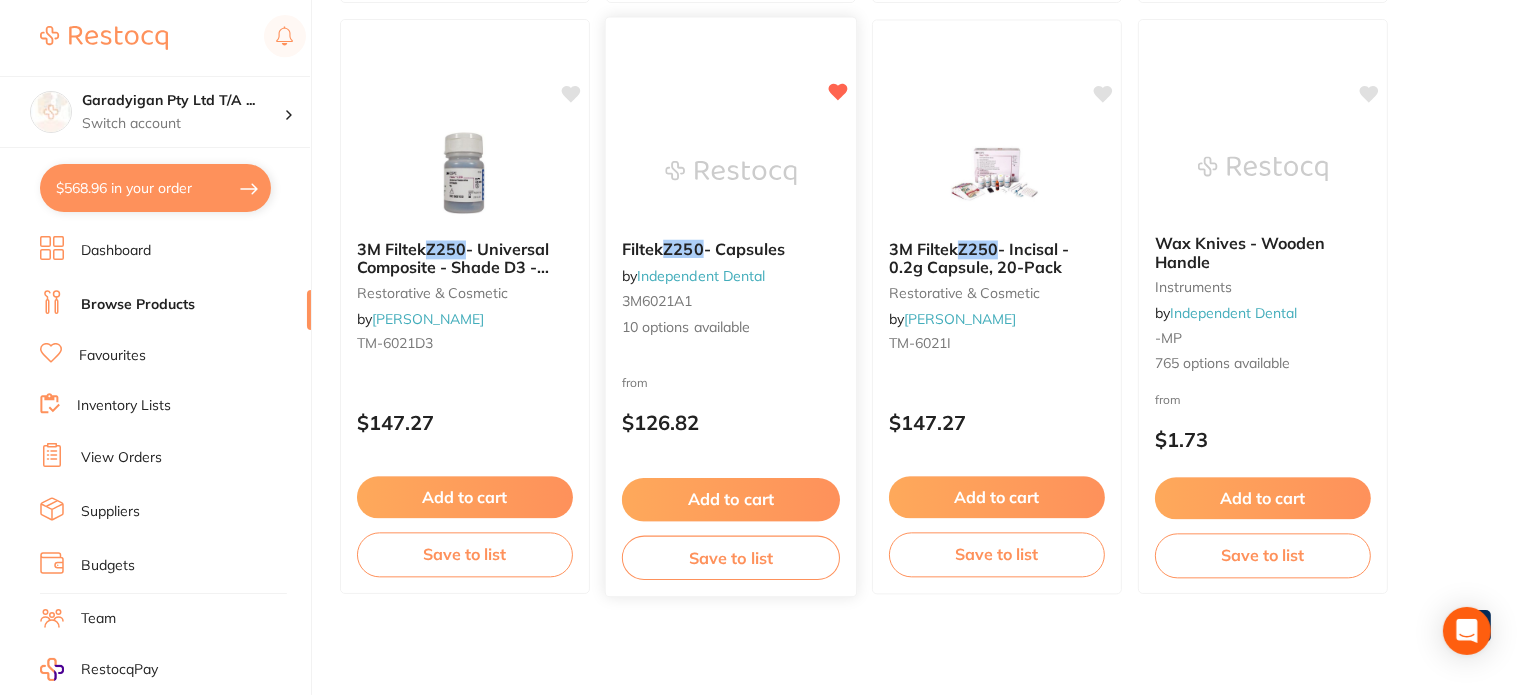 type on "z250" 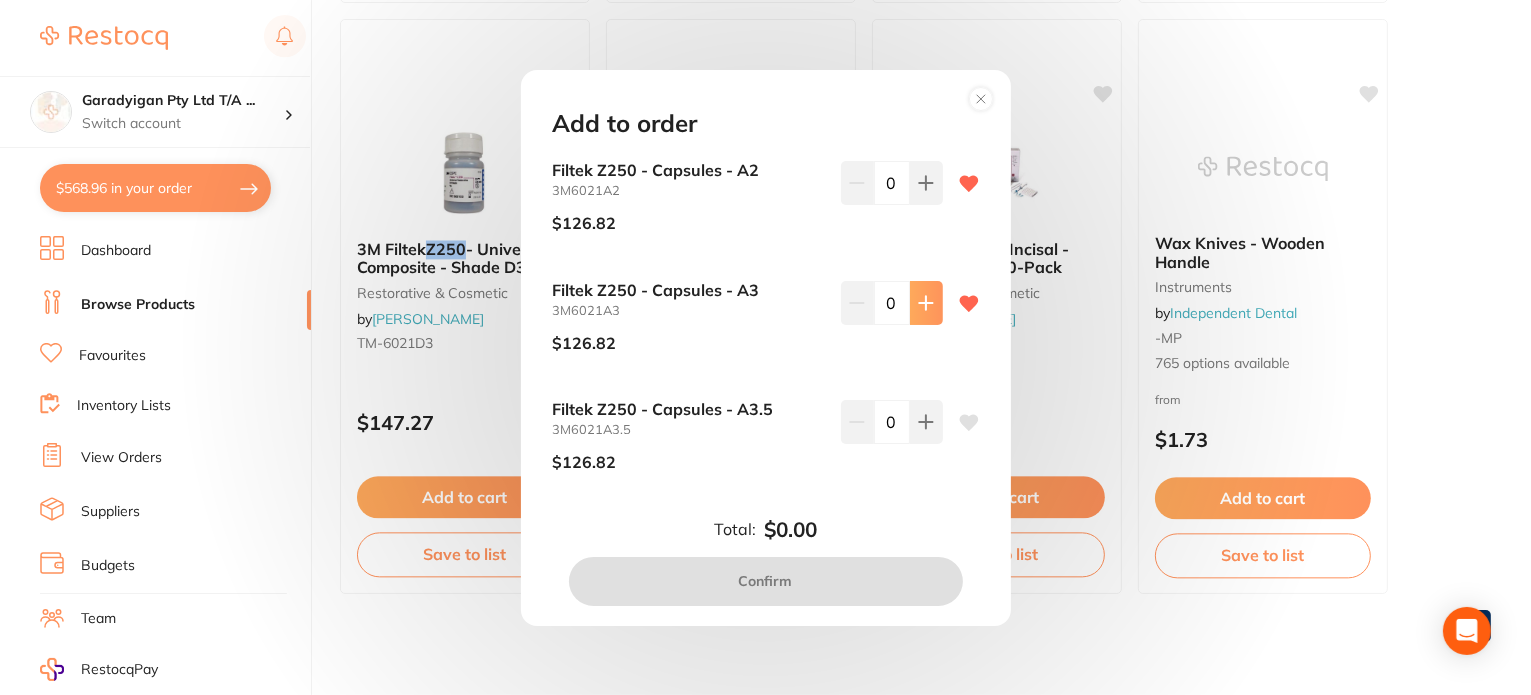 click 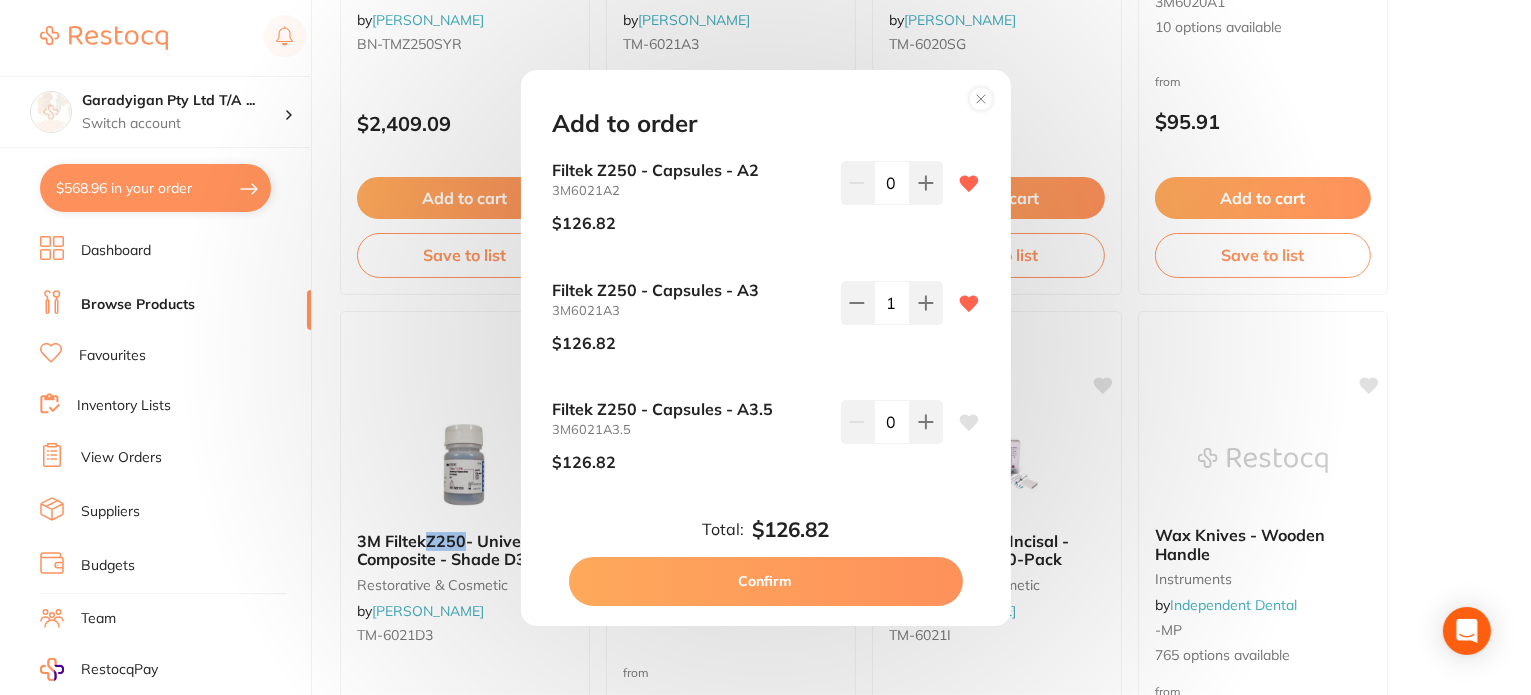 scroll, scrollTop: 4100, scrollLeft: 0, axis: vertical 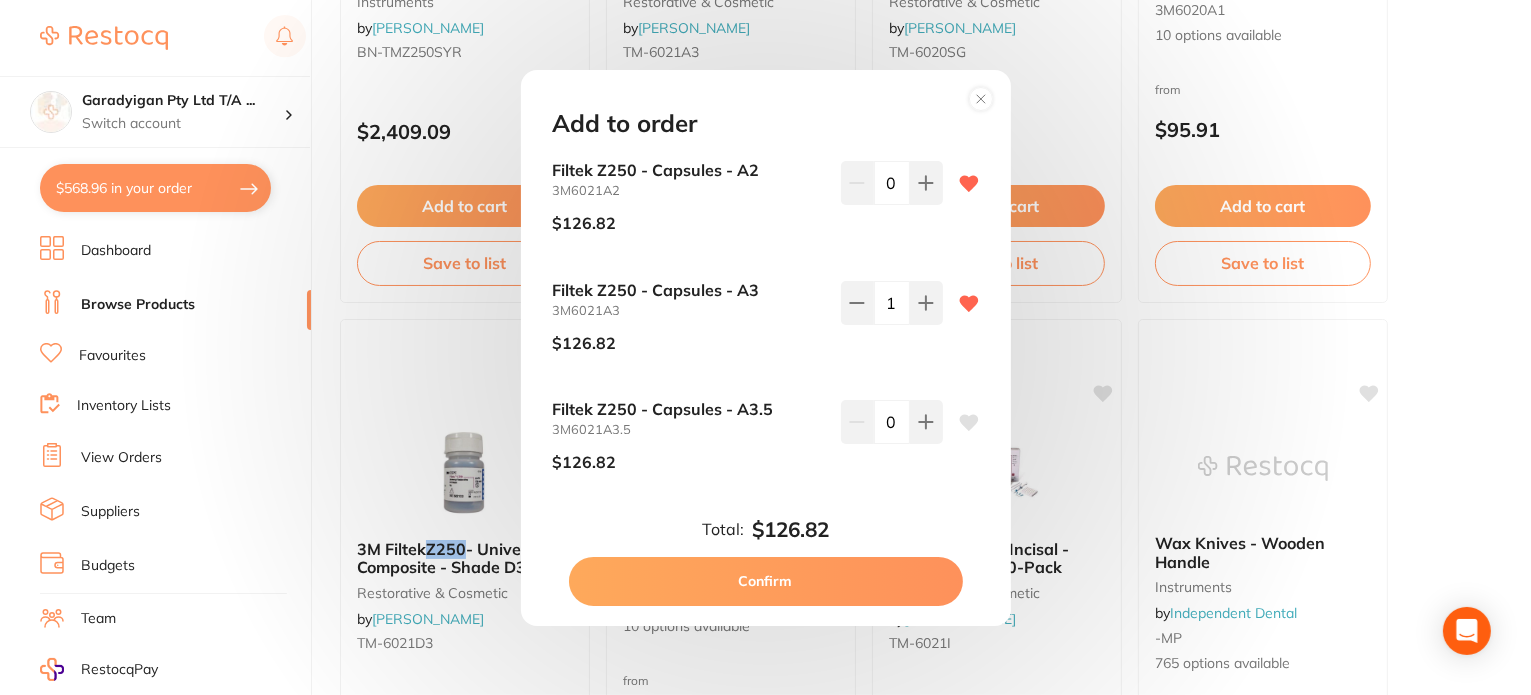 click on "Confirm" at bounding box center [766, 581] 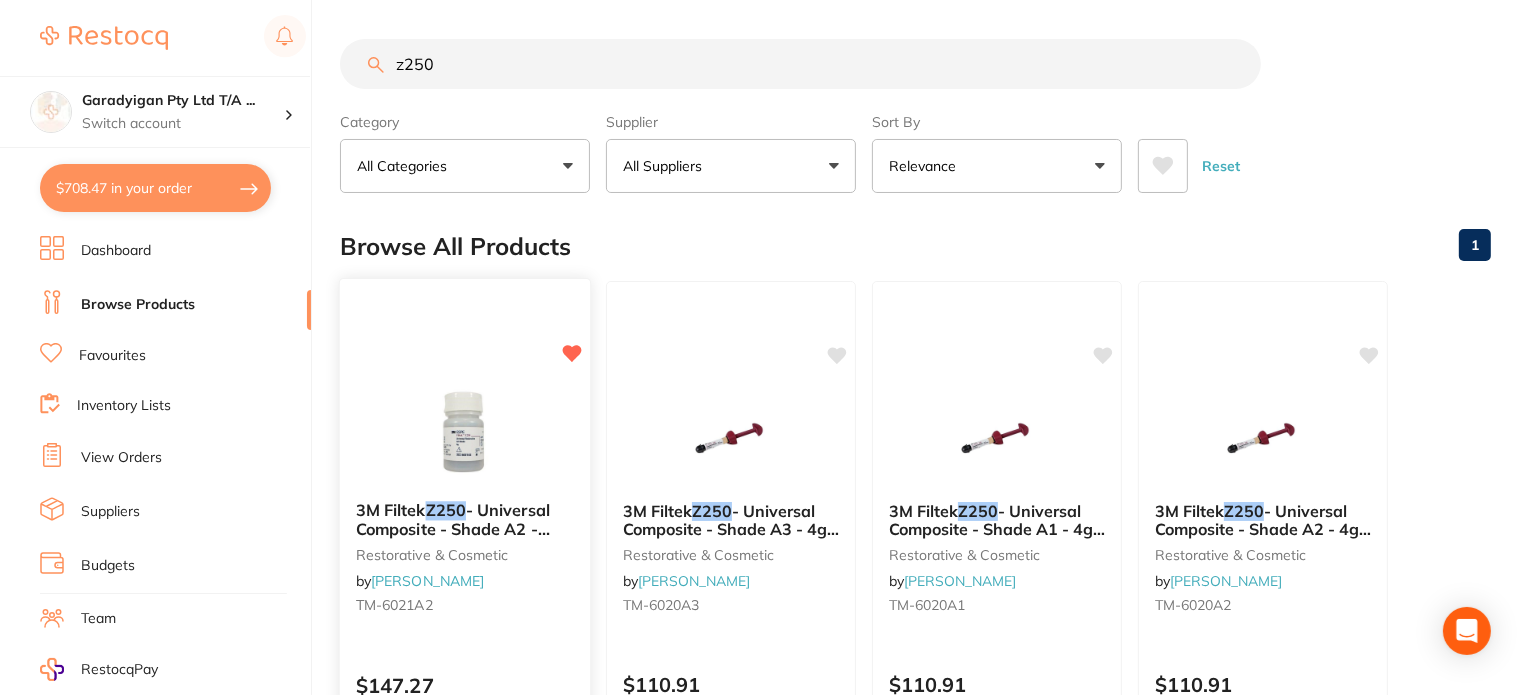 scroll, scrollTop: 0, scrollLeft: 0, axis: both 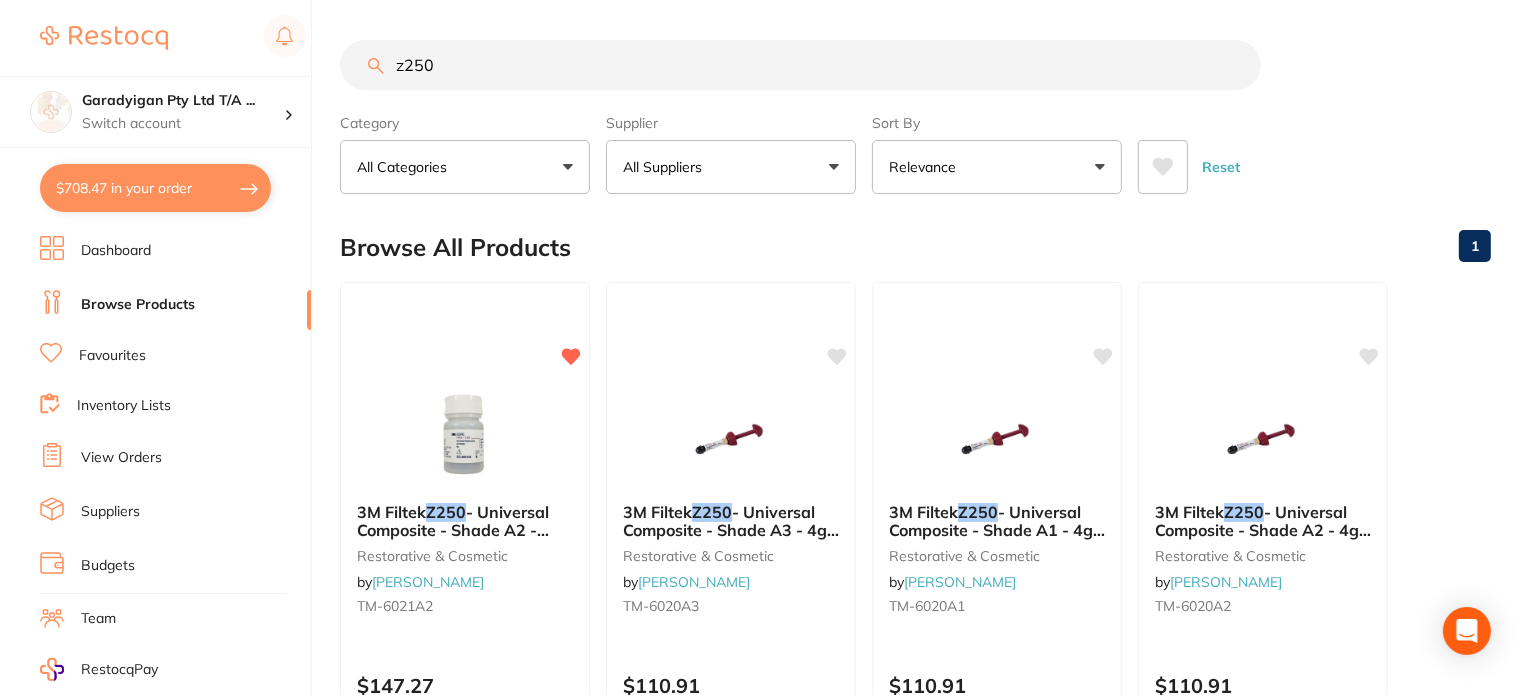 drag, startPoint x: 452, startPoint y: 74, endPoint x: 301, endPoint y: 67, distance: 151.16217 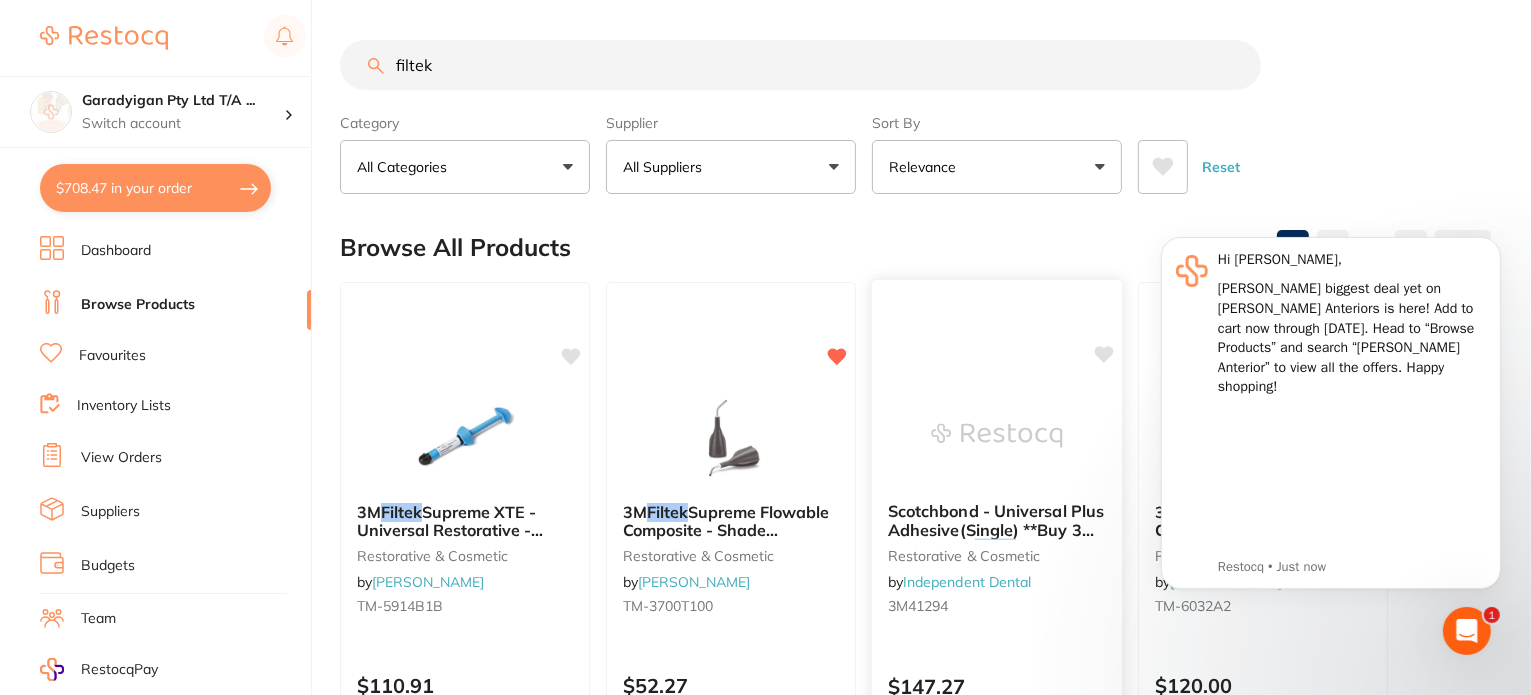 scroll, scrollTop: 0, scrollLeft: 0, axis: both 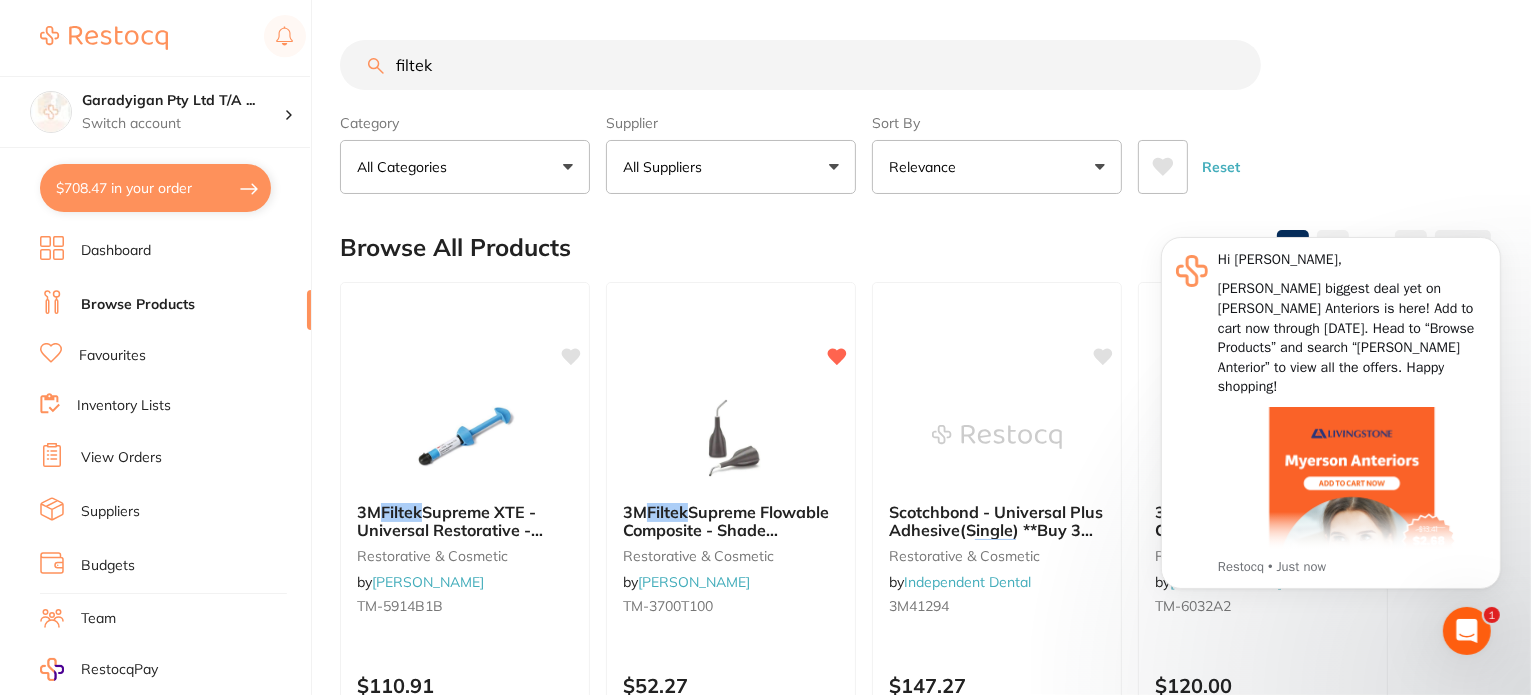 click on "3M  Filtek  Supreme XTE - Universal Restorative - Shade B1B Body - 4g Syringe   restorative & cosmetic by  Henry Schein Halas TM-5914B1B $110.91 Add to cart Save to list 3M  Filtek  Supreme Flowable Composite - Shade Dispensing Tips - 20 Gauge - Grey, 100-Pack   restorative & cosmetic by  Henry Schein Halas TM-3700T100 $52.27 Add to cart Save to list Scotchbond - Universal Plus Adhesive(Single) **Buy 3 Receive 1 x  Filtek  XTE Universal Refill Capsules or Syringe A2B **   restorative & cosmetic by  Independent Dental 3M41294 $147.27 Add to cart Save to list 3M  Filtek  Supreme Flowable Composite - Shade A2 - 2g Syringe, 2-Pack   restorative & cosmetic by  Henry Schein Halas TM-6032A2 $120.00 Add to cart Save to list Filtek  Restorative Dispenser - For Capsules   restorative & cosmetic by  Independent Dental 3M5850RD $66.50 Add to cart Save to list 3M  Filtek  Supreme XTE - Universal Restorative - Shade A3E Enamel - 0.2g Capsule, 20-Pack   restorative & cosmetic by  Henry Schein Halas TM-5915A3E $77.73 3M" at bounding box center [915, 4411] 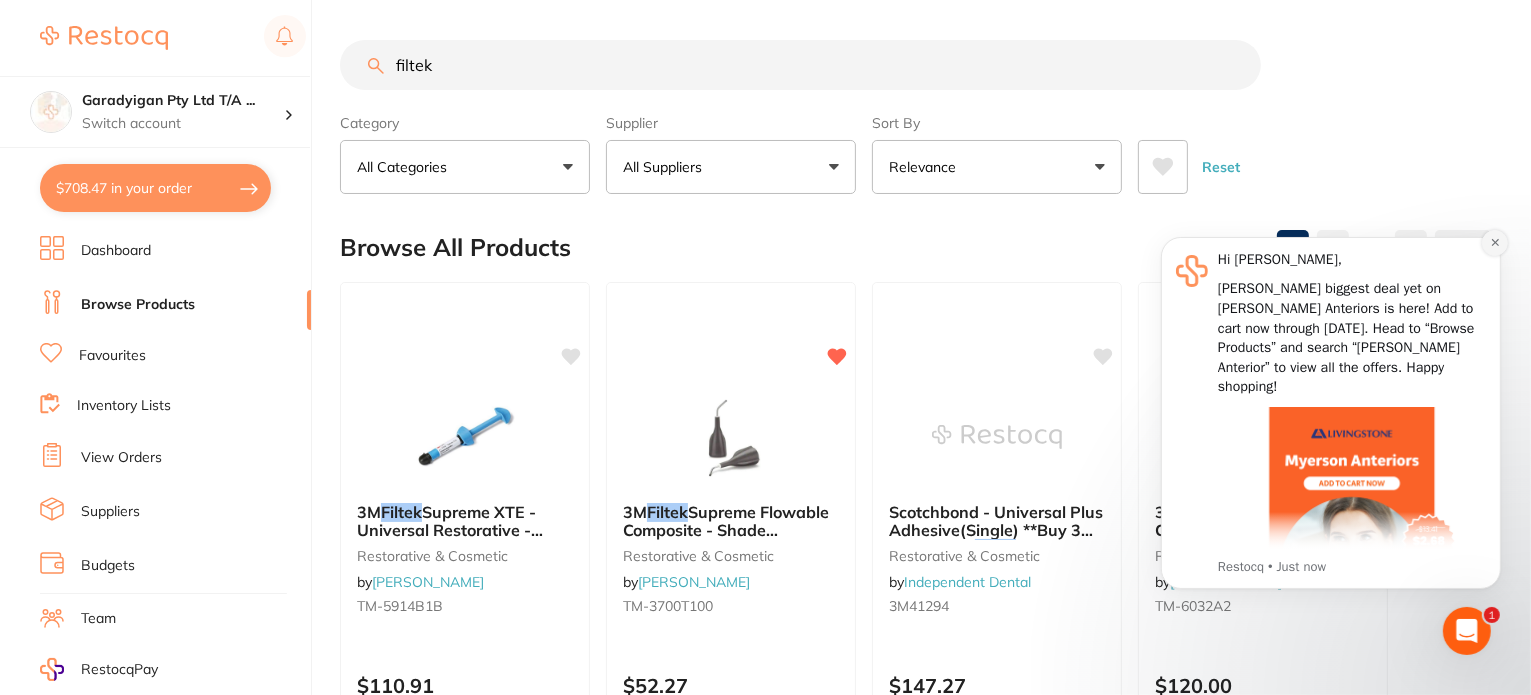 click 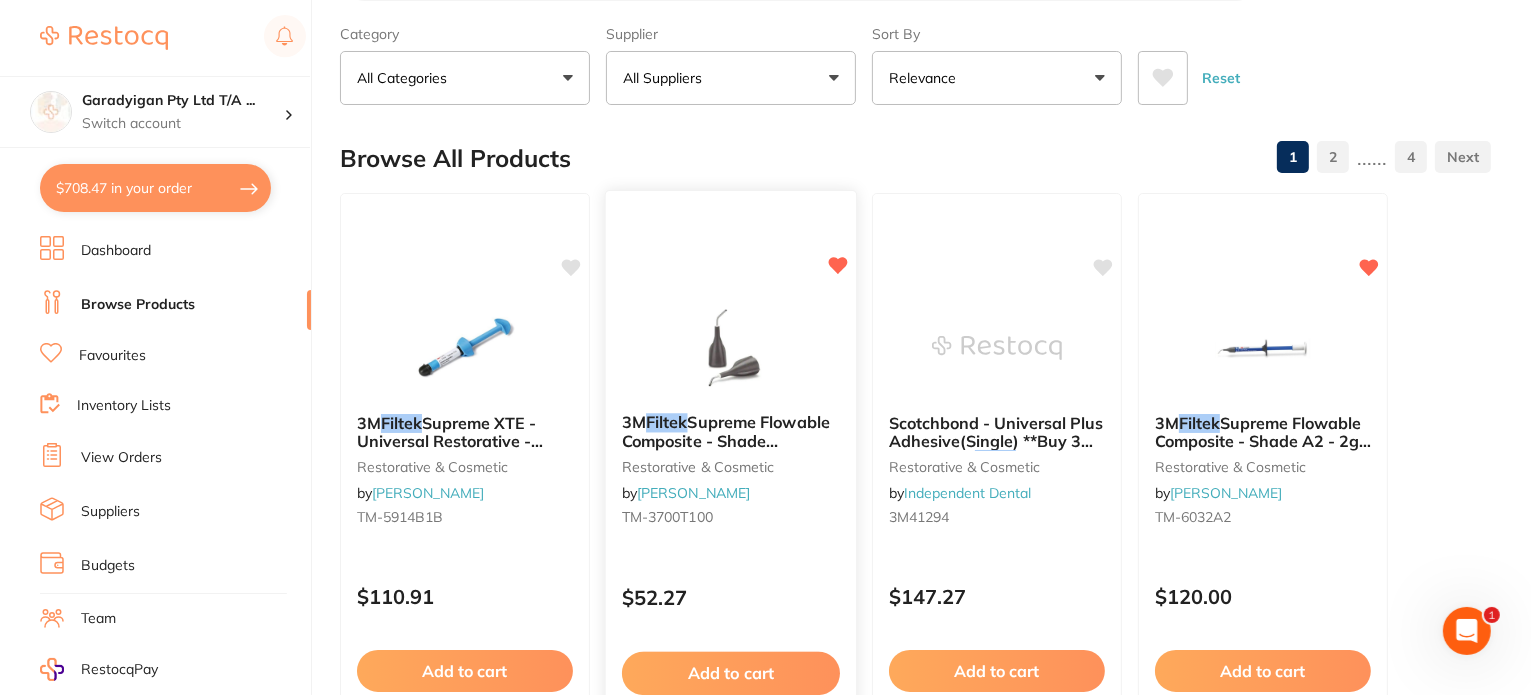 scroll, scrollTop: 0, scrollLeft: 0, axis: both 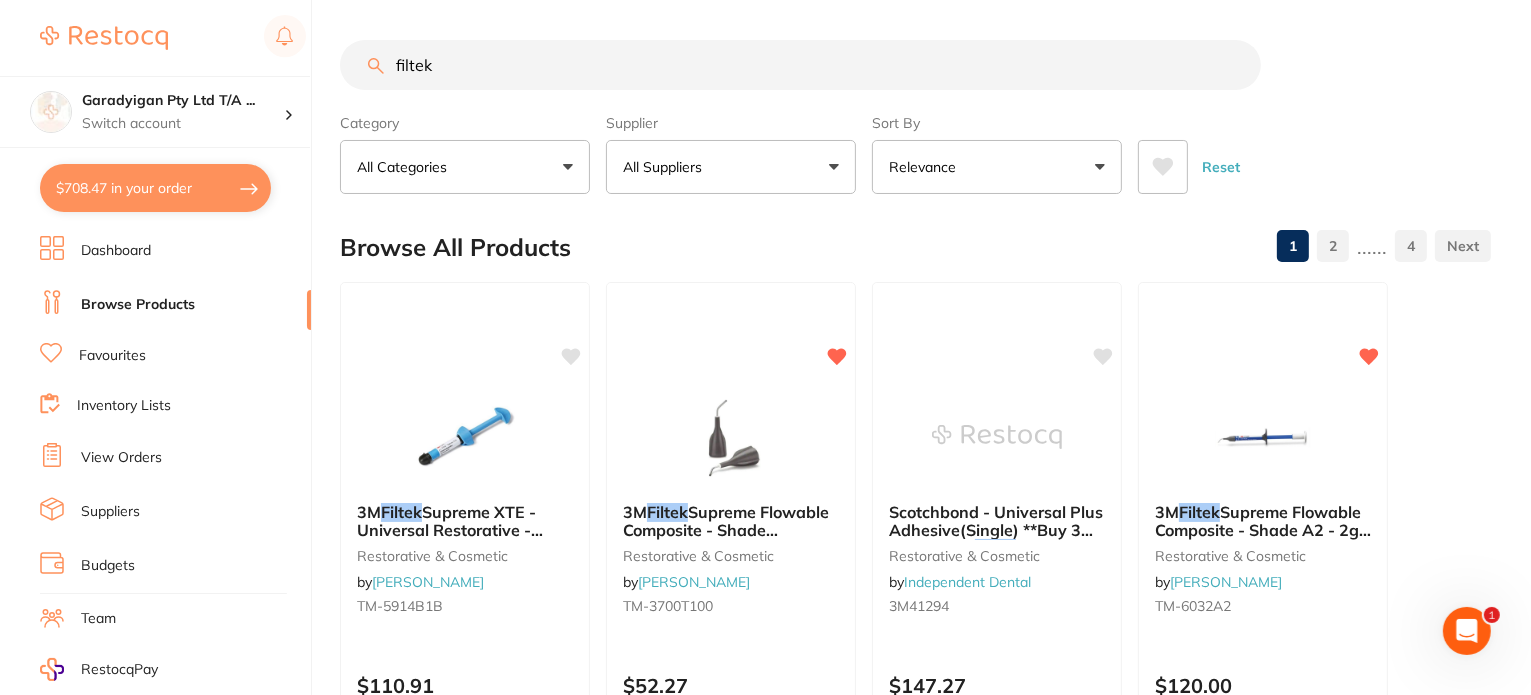 click on "filtek" at bounding box center (800, 65) 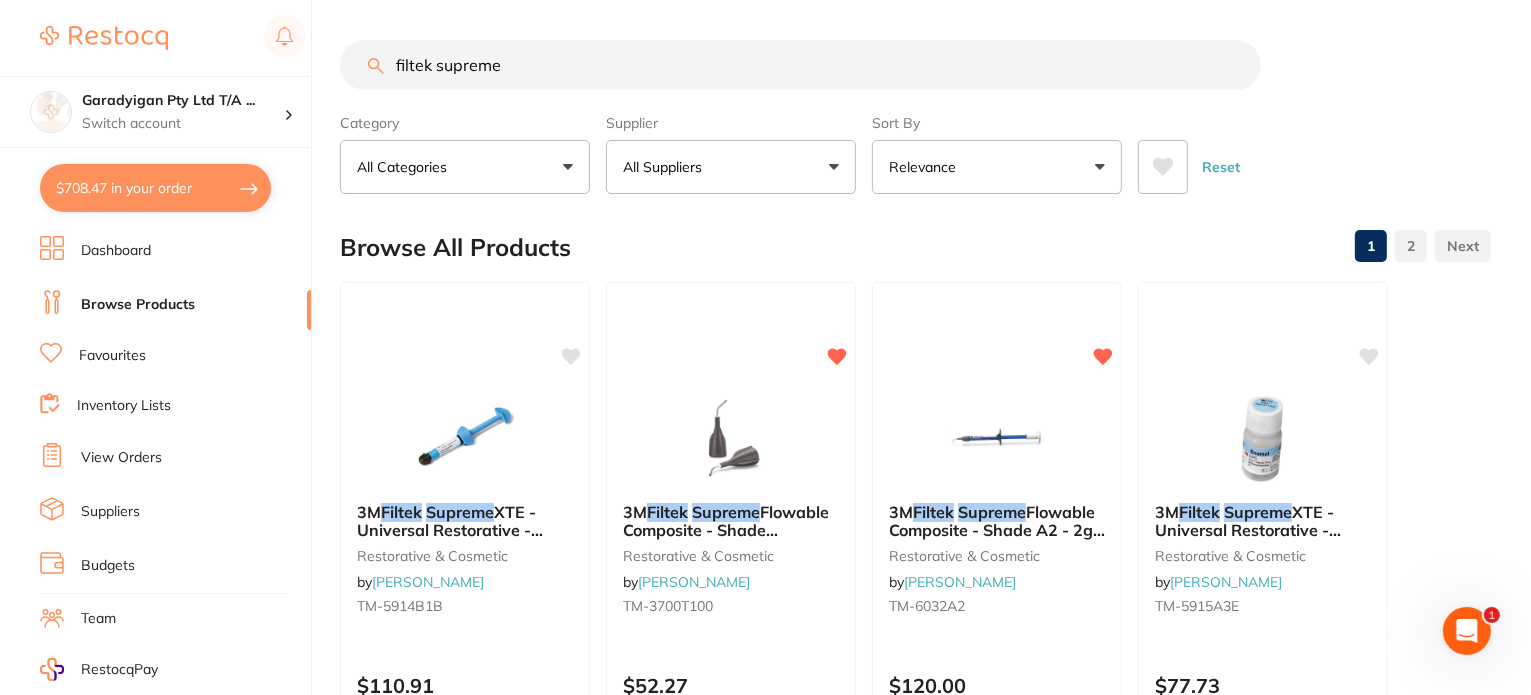scroll, scrollTop: 0, scrollLeft: 0, axis: both 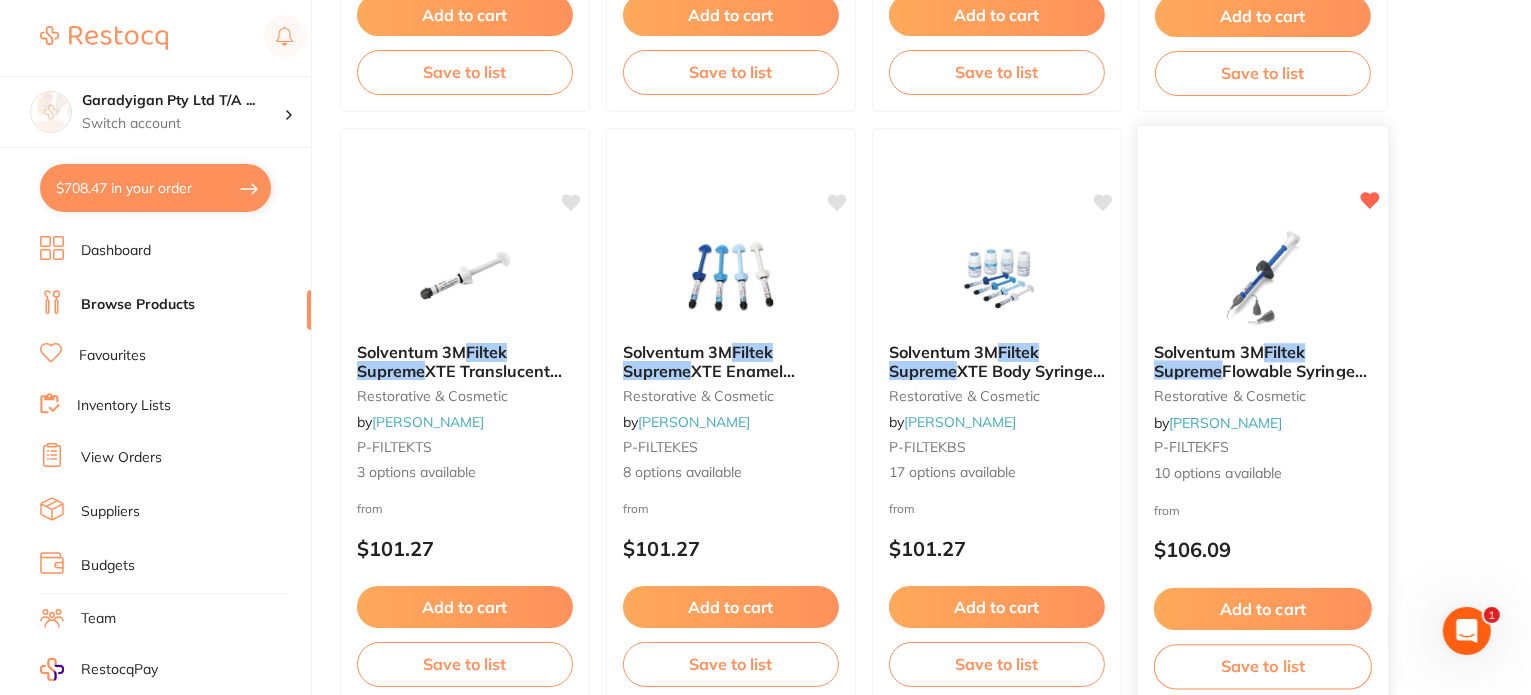 type on "filtek supreme" 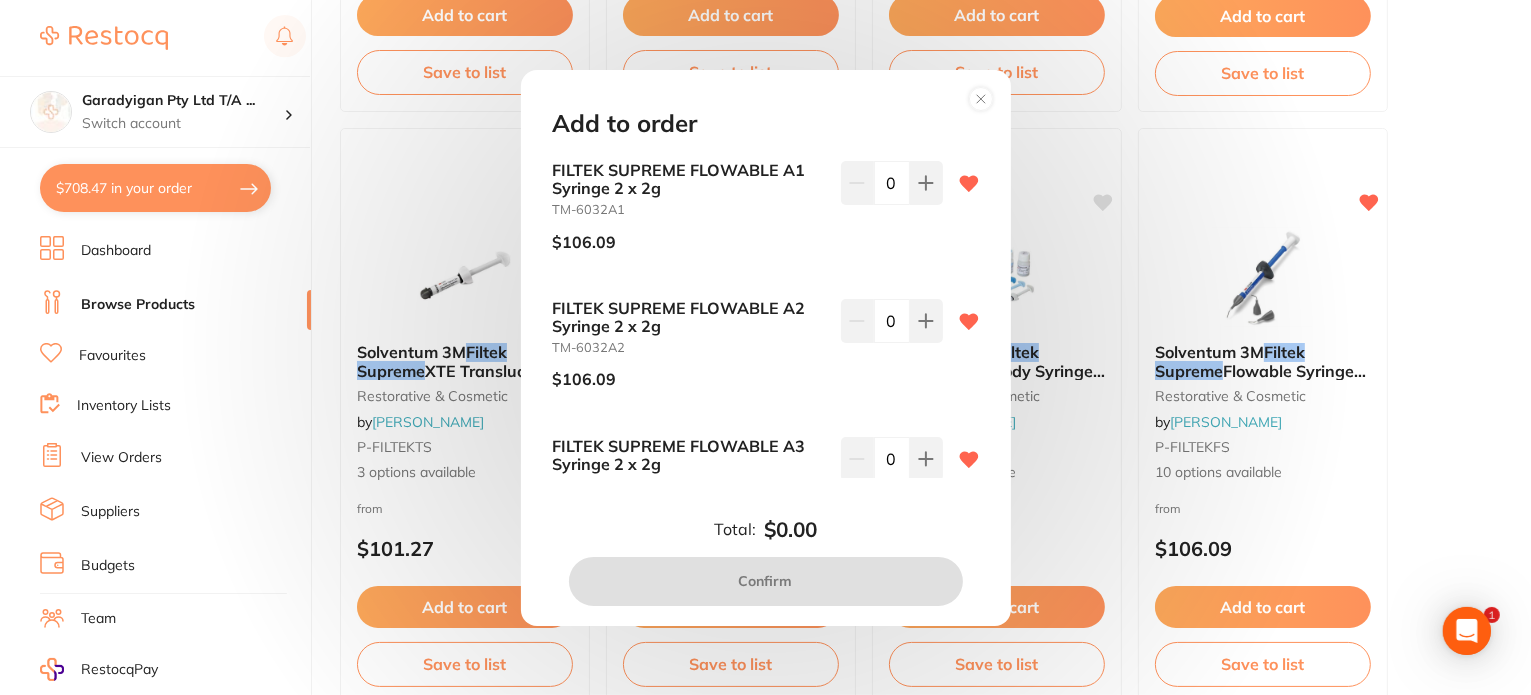 scroll, scrollTop: 0, scrollLeft: 0, axis: both 